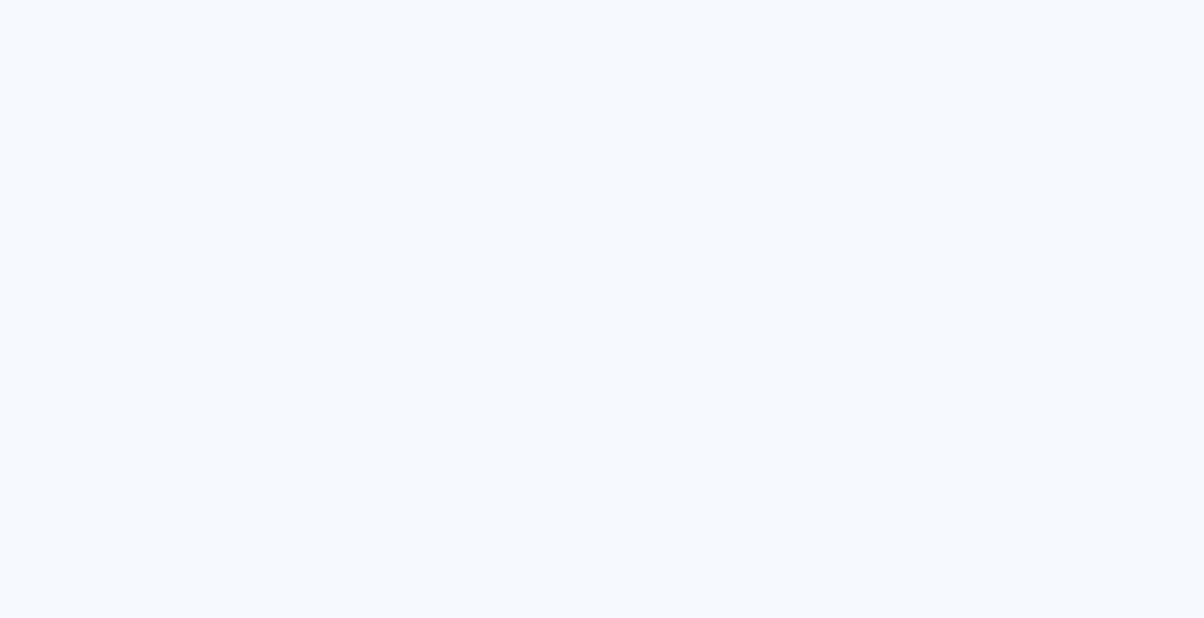 scroll, scrollTop: 0, scrollLeft: 0, axis: both 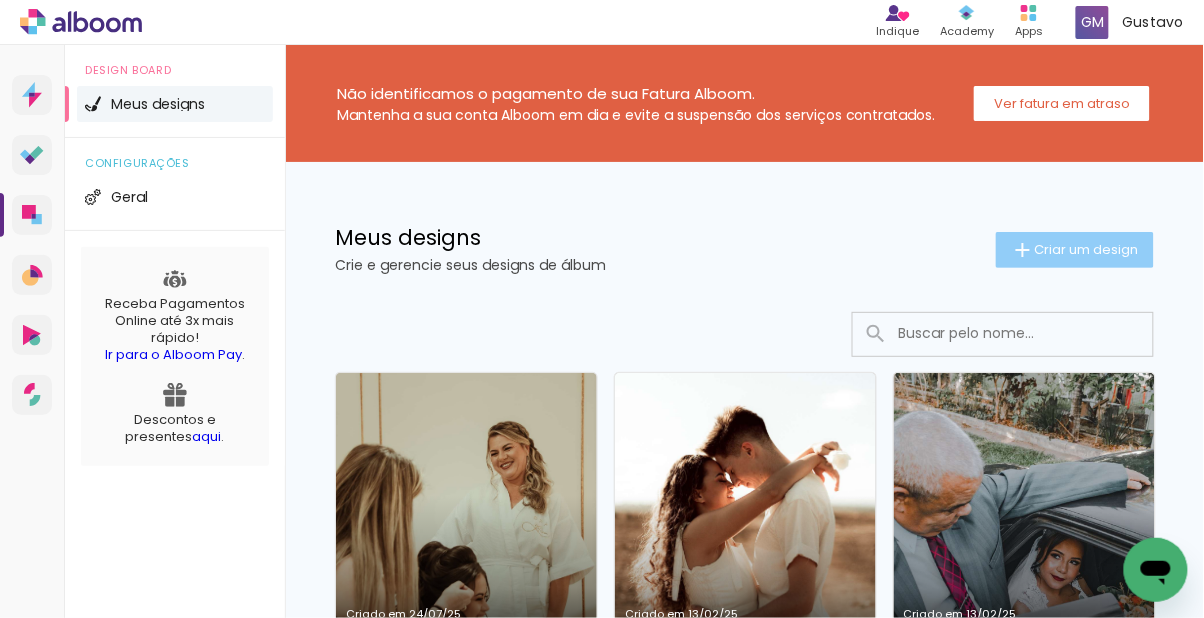 click on "Criar um design" 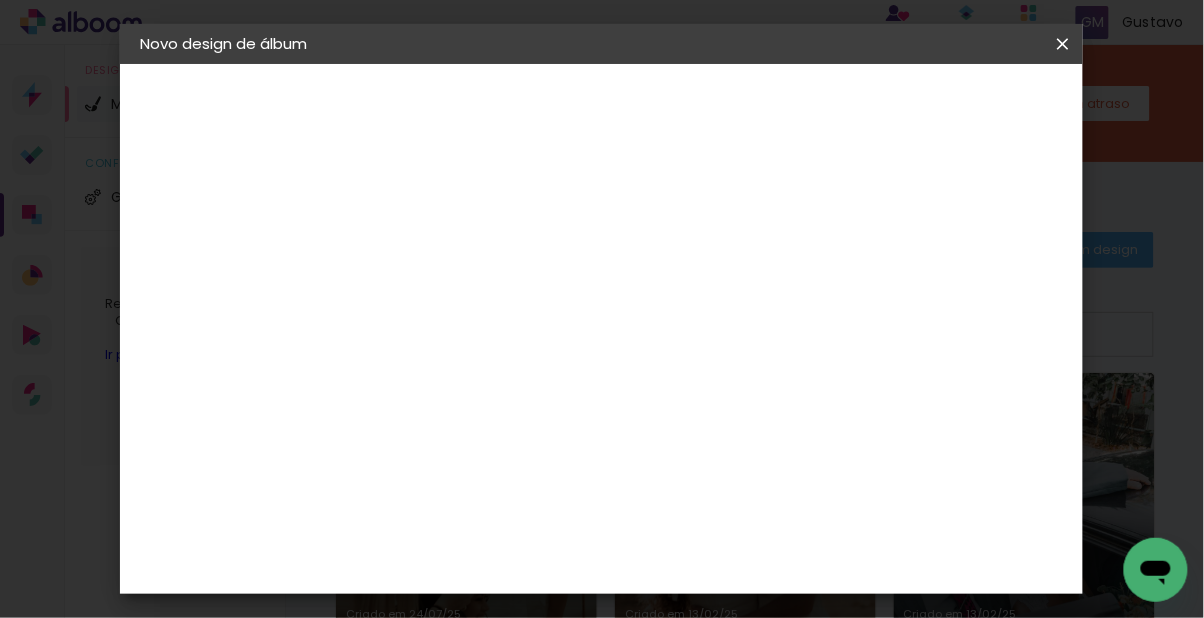 click 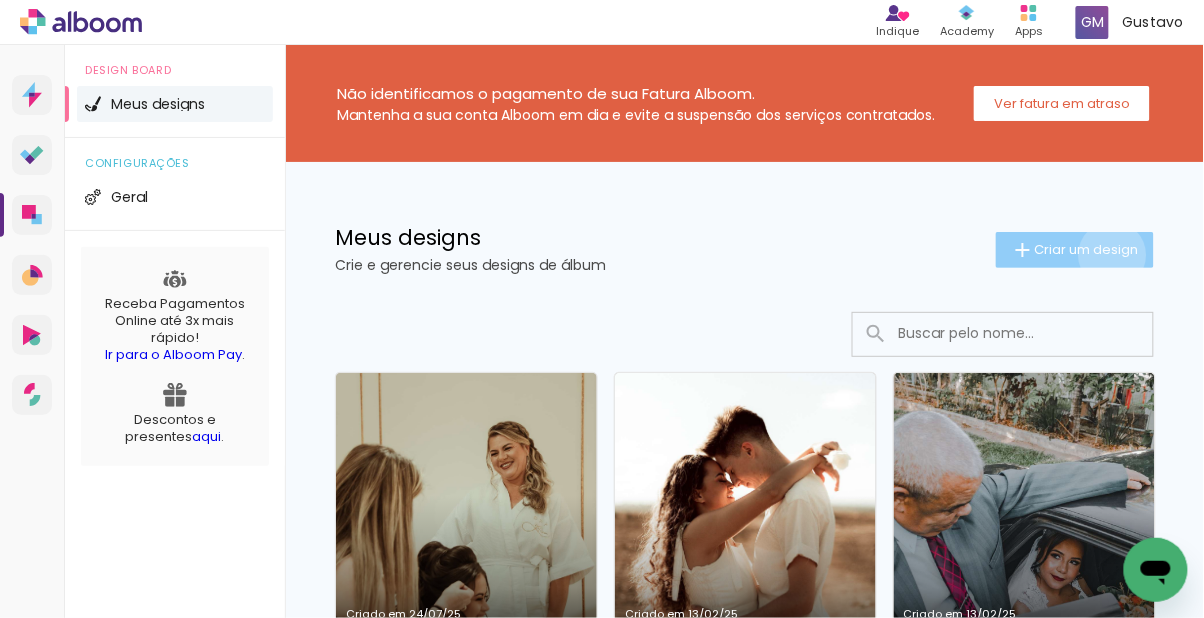 click on "Criar um design" 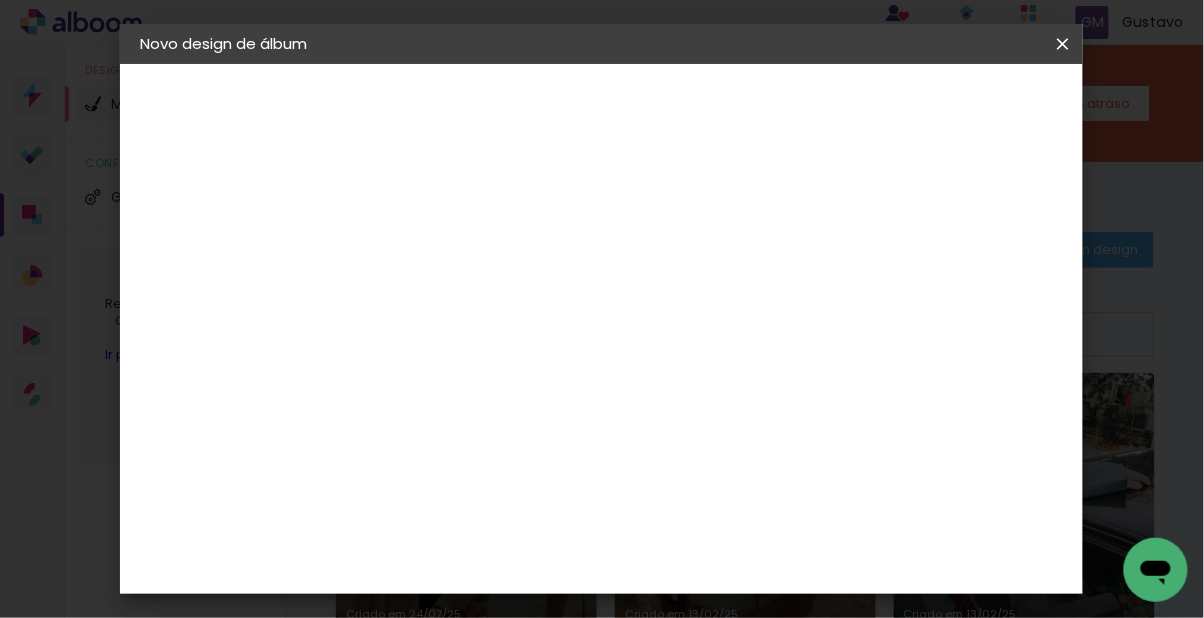 click at bounding box center [467, 268] 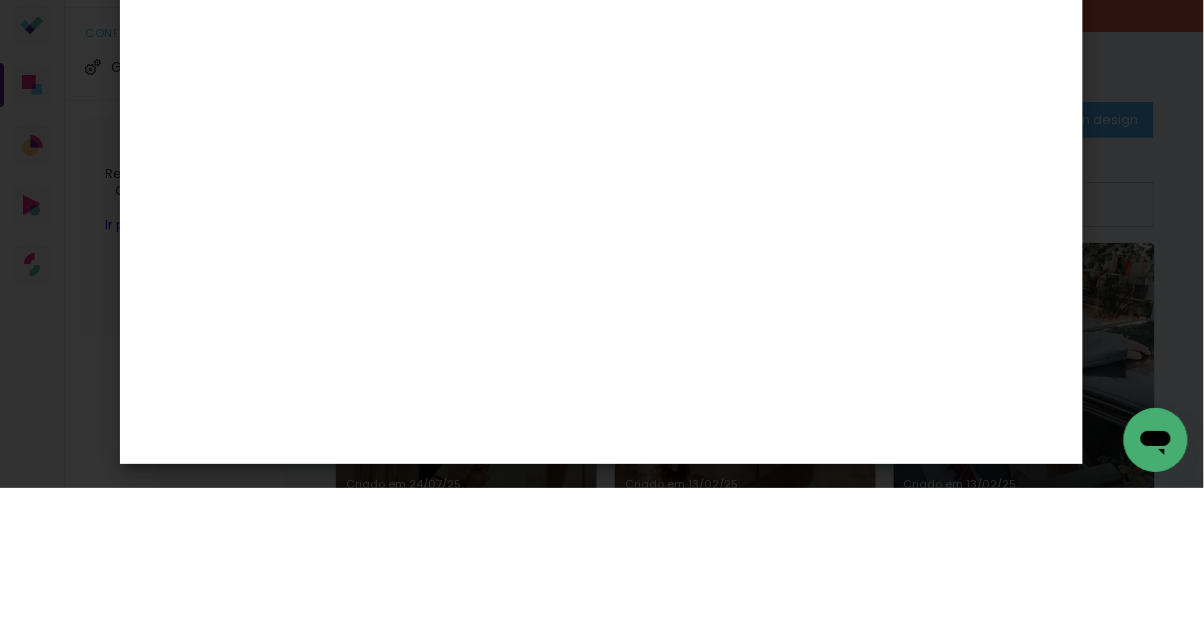 type on "[FIRST] & [LAST]" 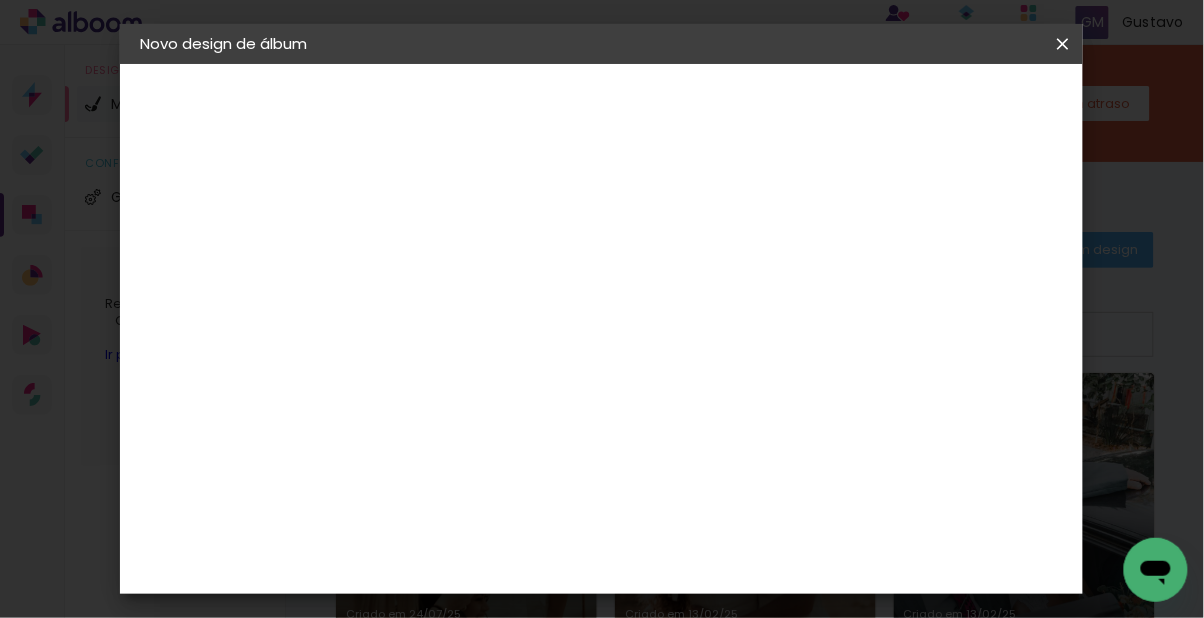 scroll, scrollTop: 0, scrollLeft: 0, axis: both 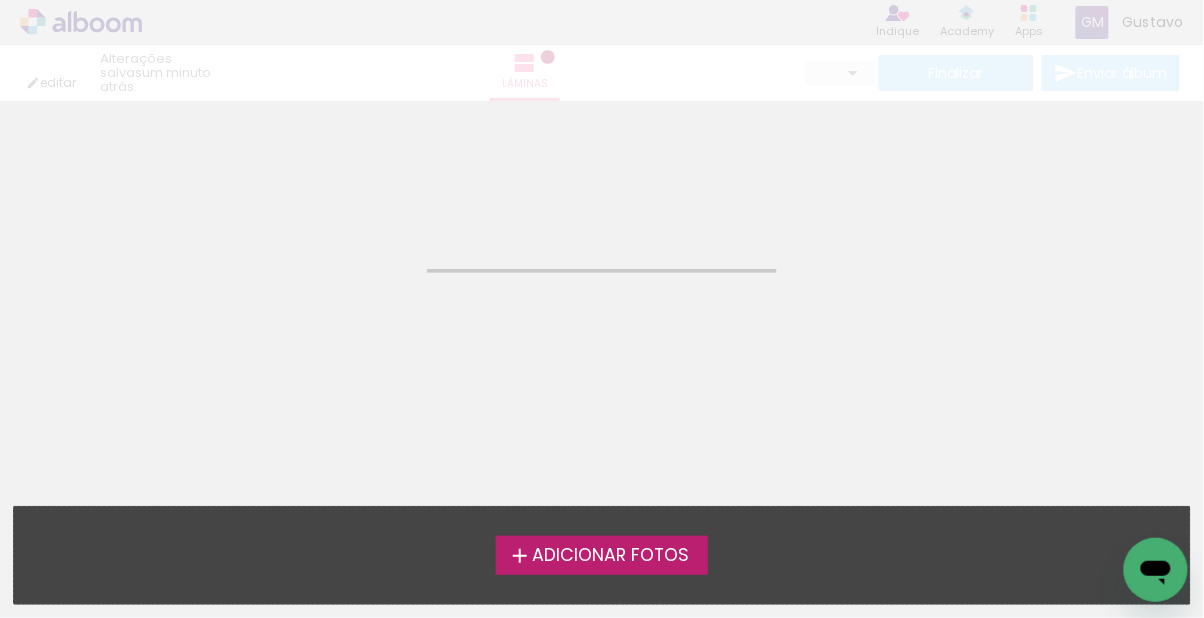click on "Adicionar Fotos" at bounding box center [602, 555] 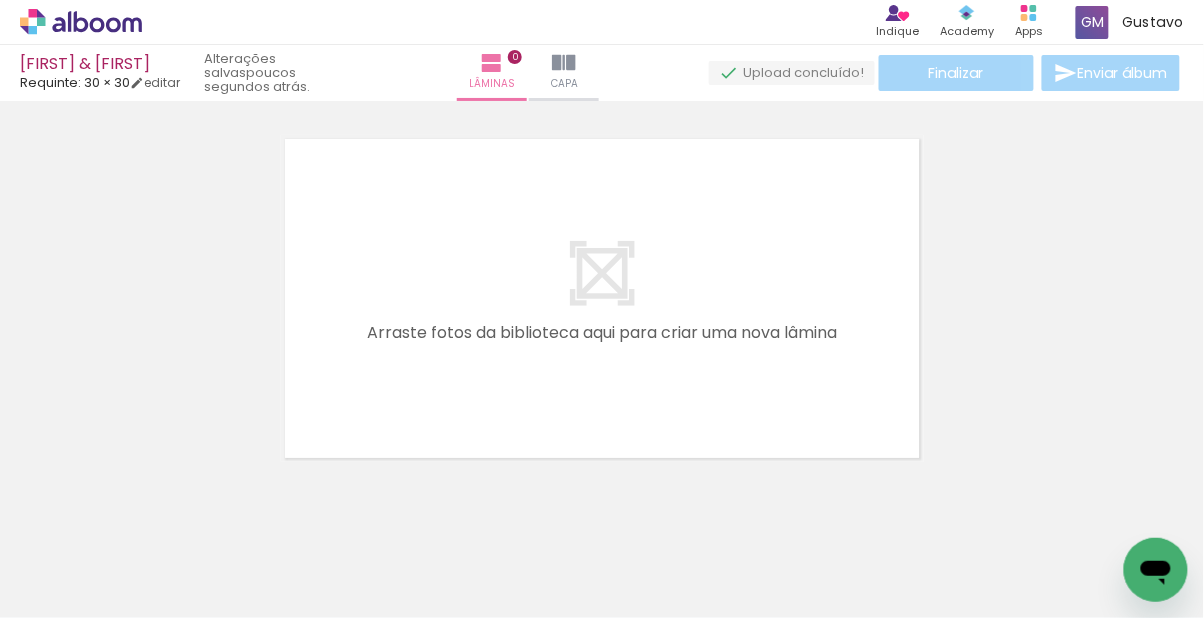 scroll, scrollTop: 25, scrollLeft: 0, axis: vertical 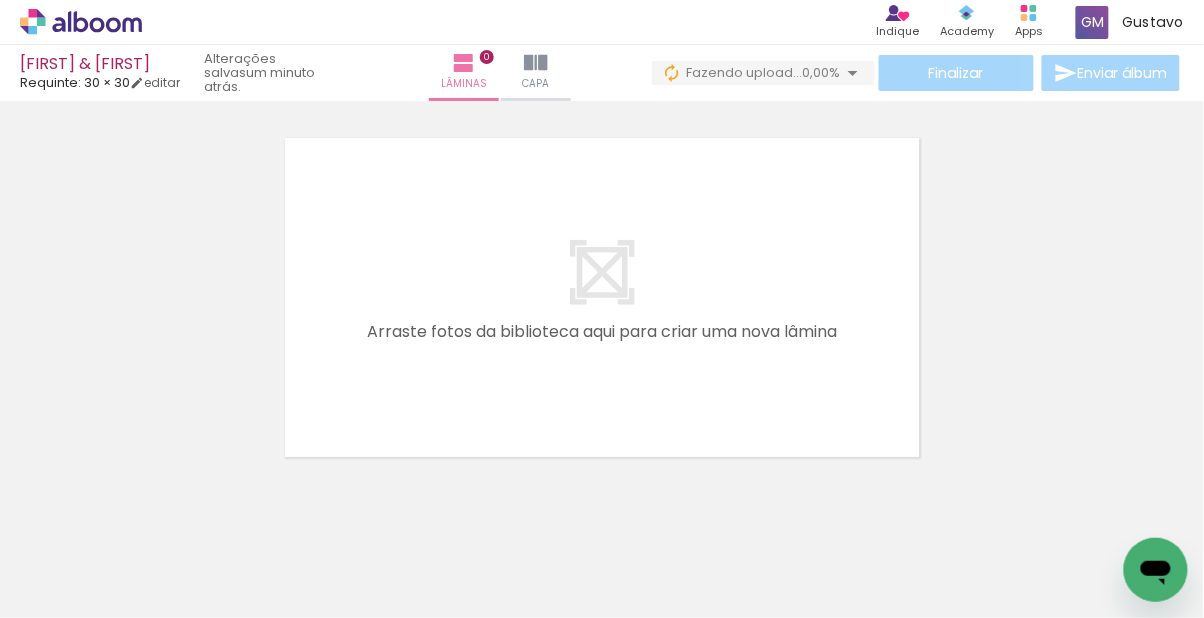 click at bounding box center [648, 551] 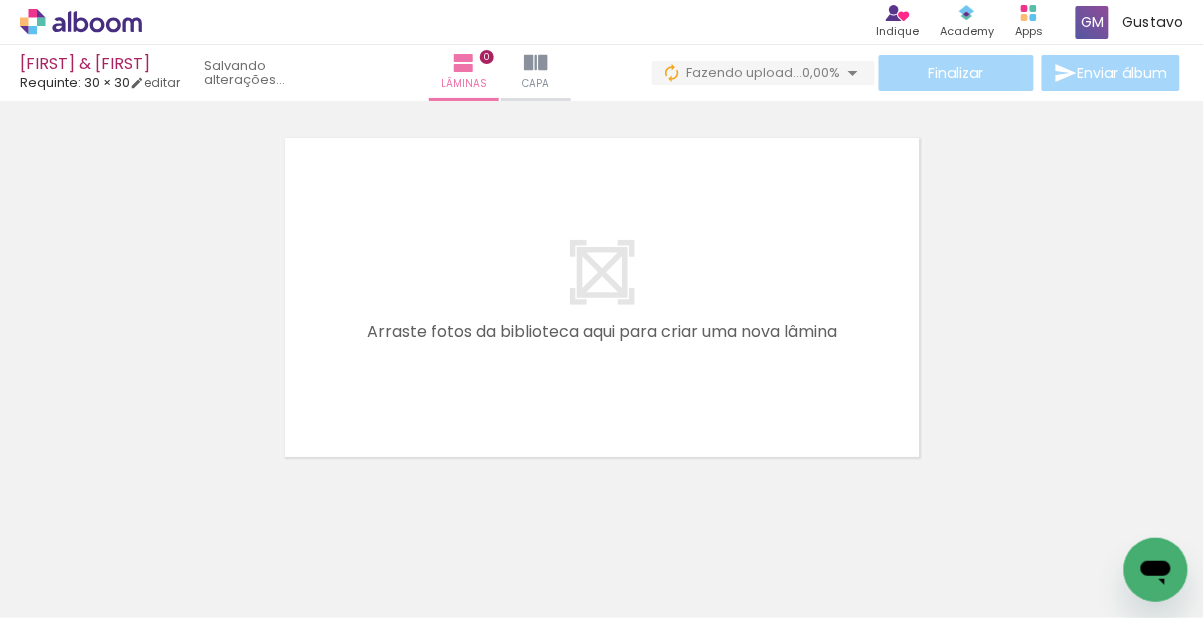 click at bounding box center [760, 551] 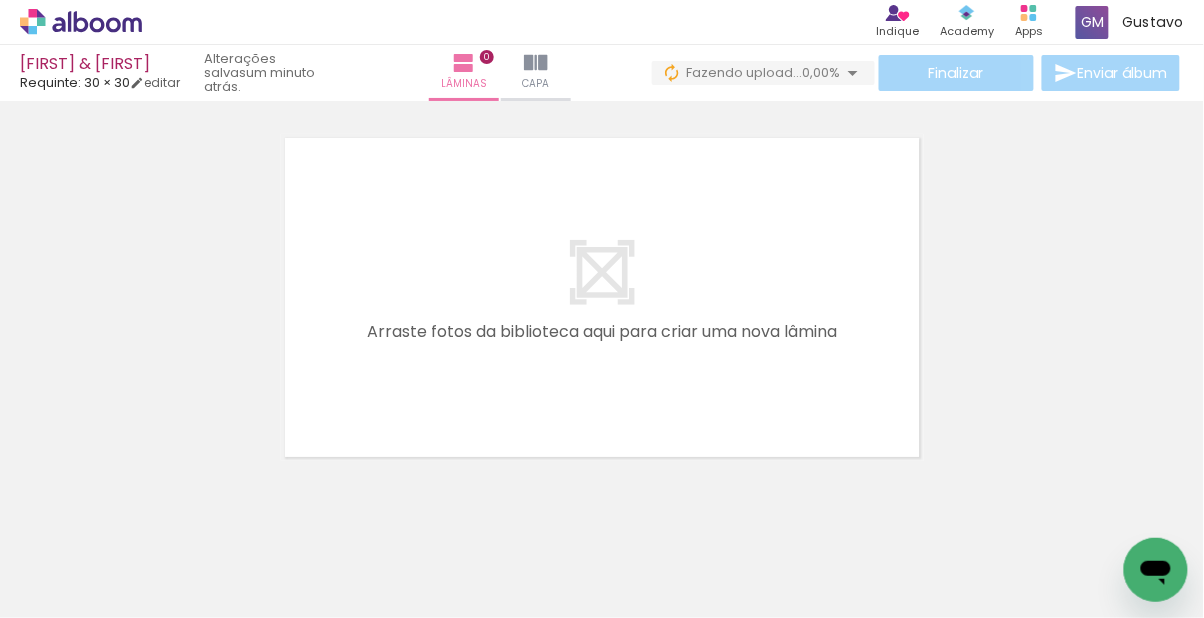 click at bounding box center (760, 551) 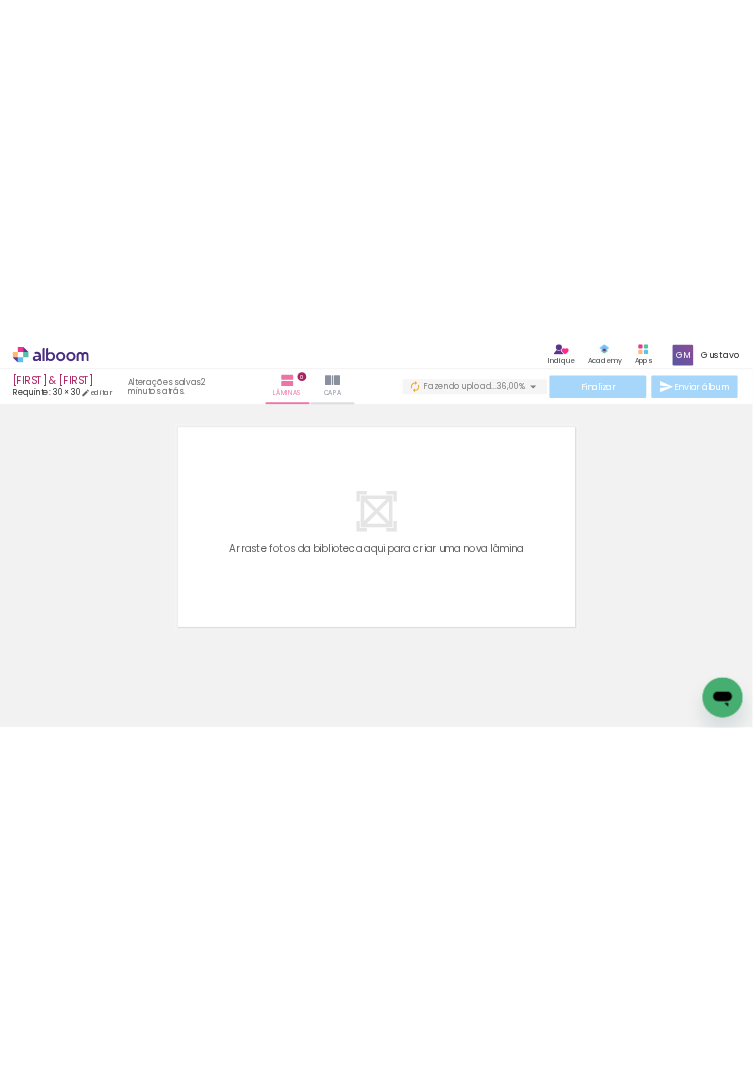 scroll, scrollTop: 0, scrollLeft: 0, axis: both 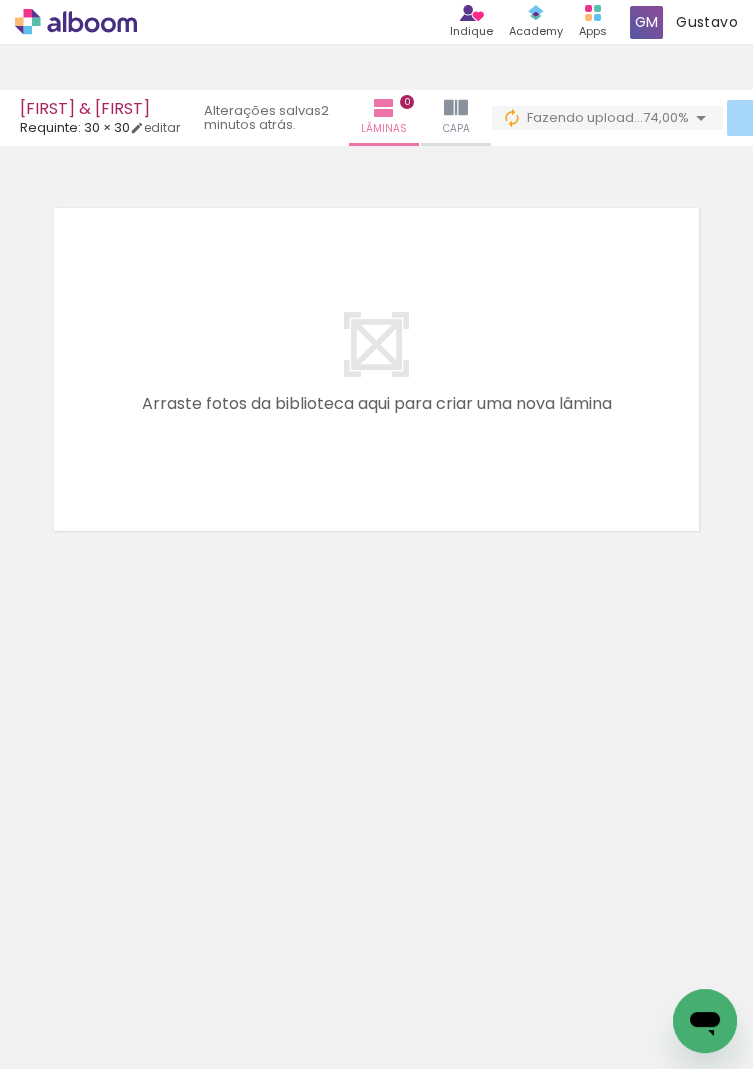 click on "Todas as fotos" at bounding box center [56, 1008] 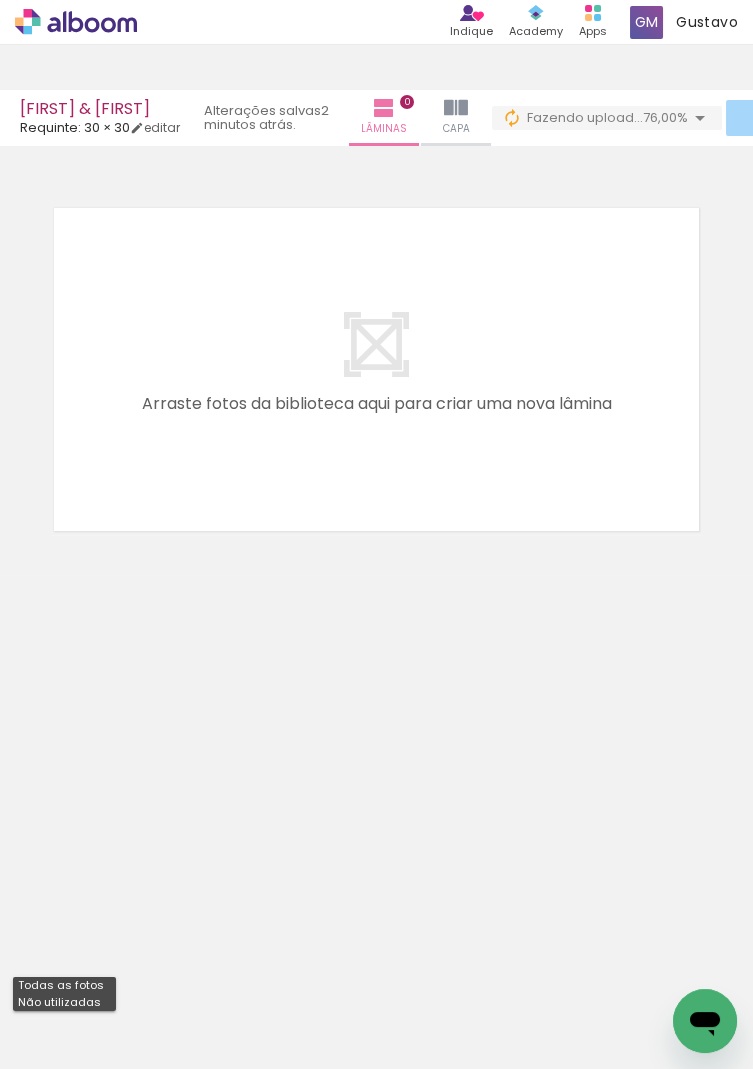 click at bounding box center [200, 1001] 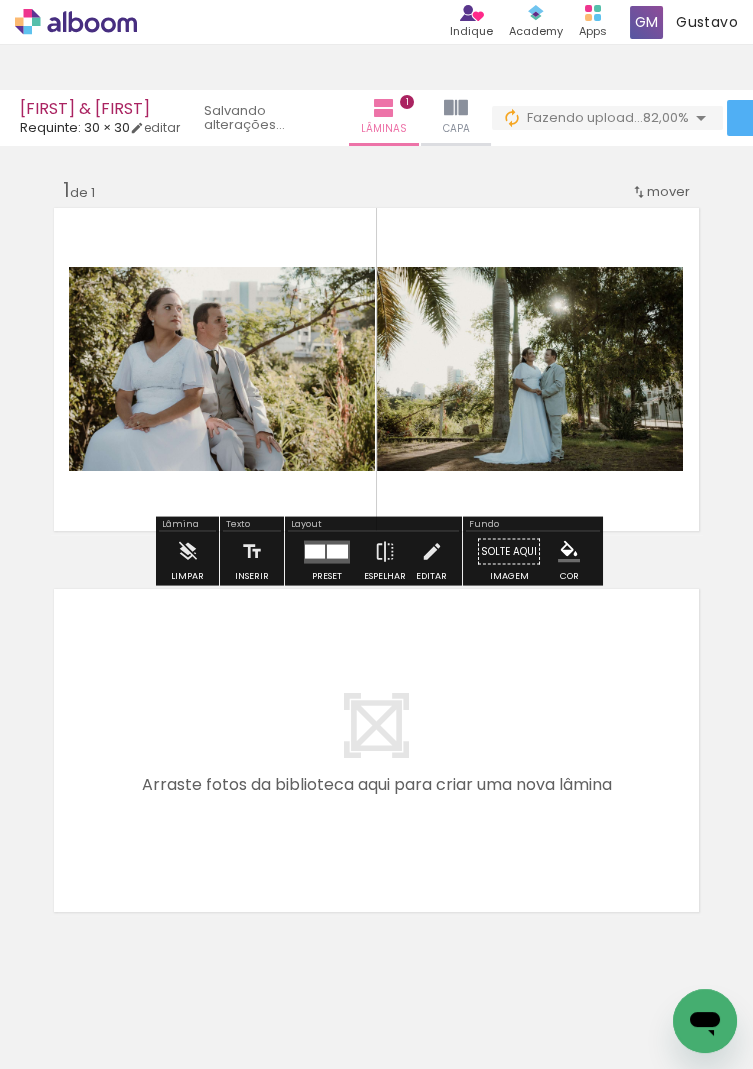 click at bounding box center [536, 1001] 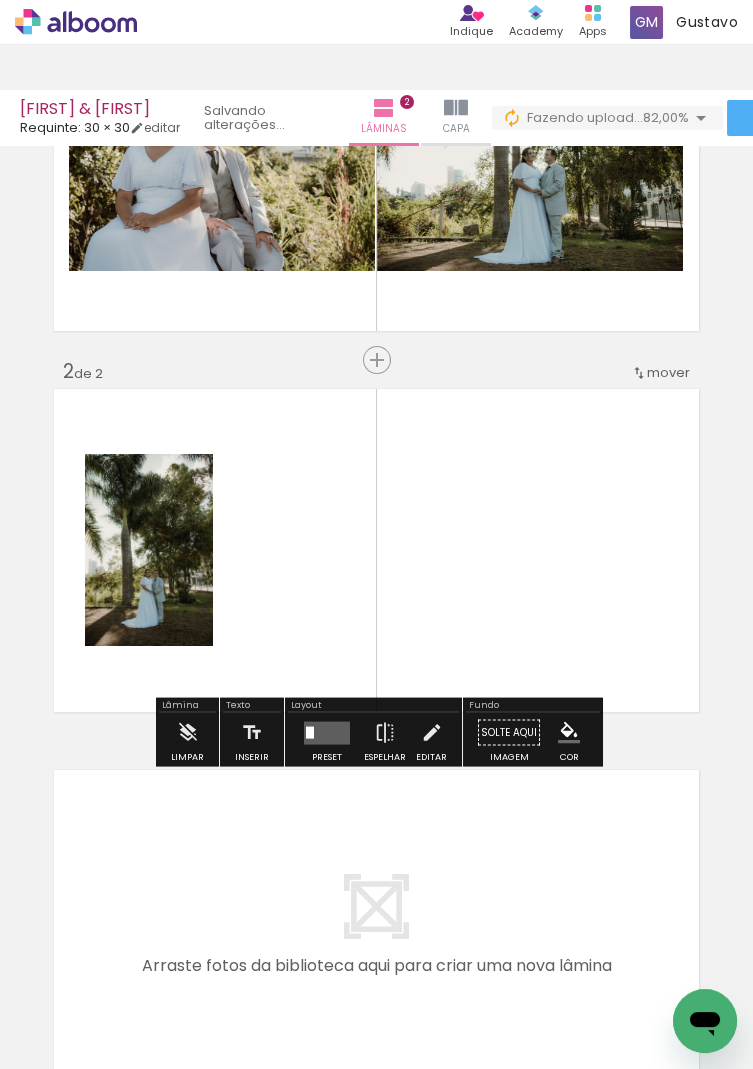 scroll, scrollTop: 205, scrollLeft: 0, axis: vertical 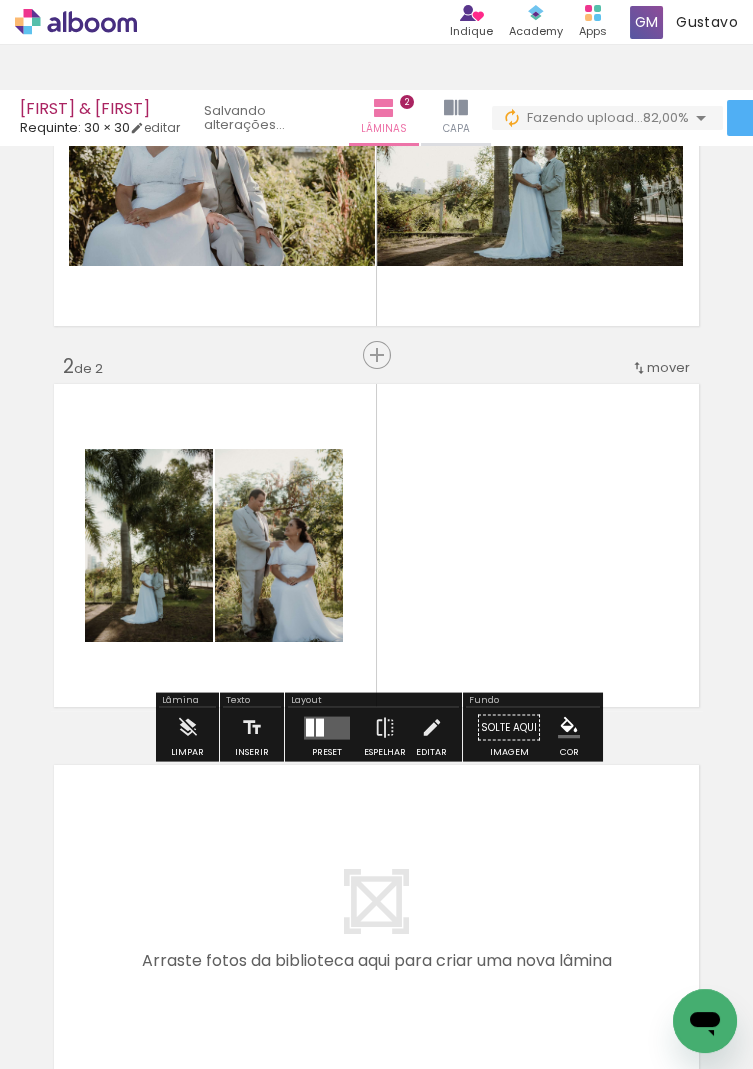 click on "Todas as fotos" at bounding box center (56, 1008) 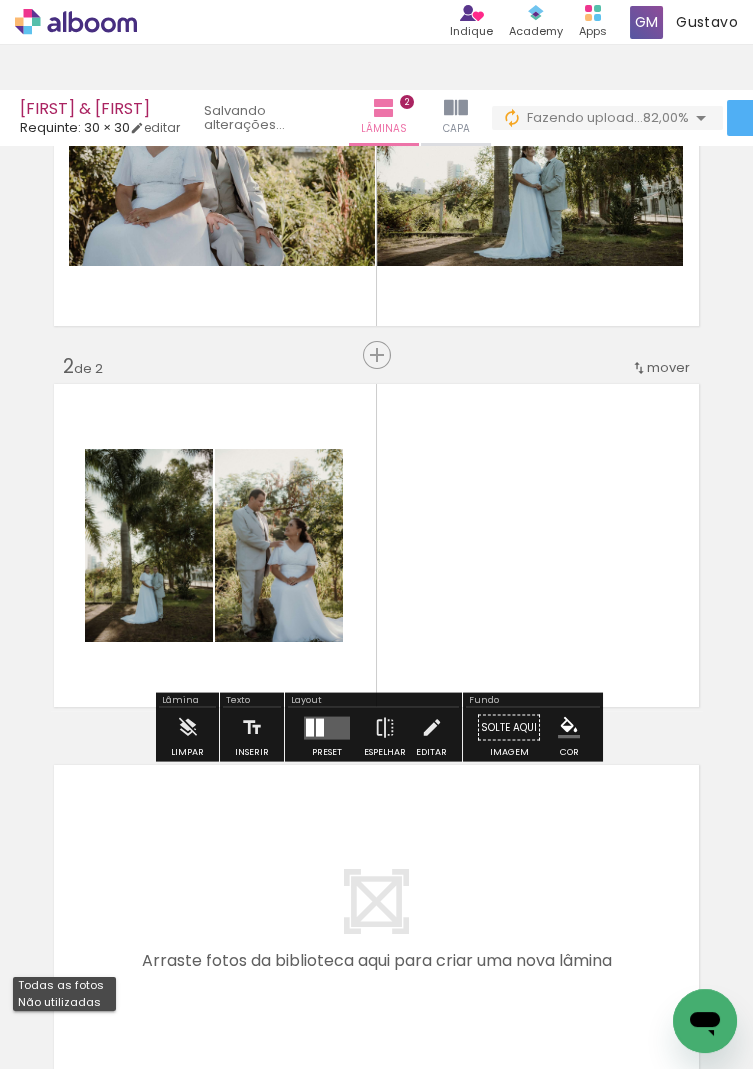 click on "Não utilizadas" at bounding box center (0, 0) 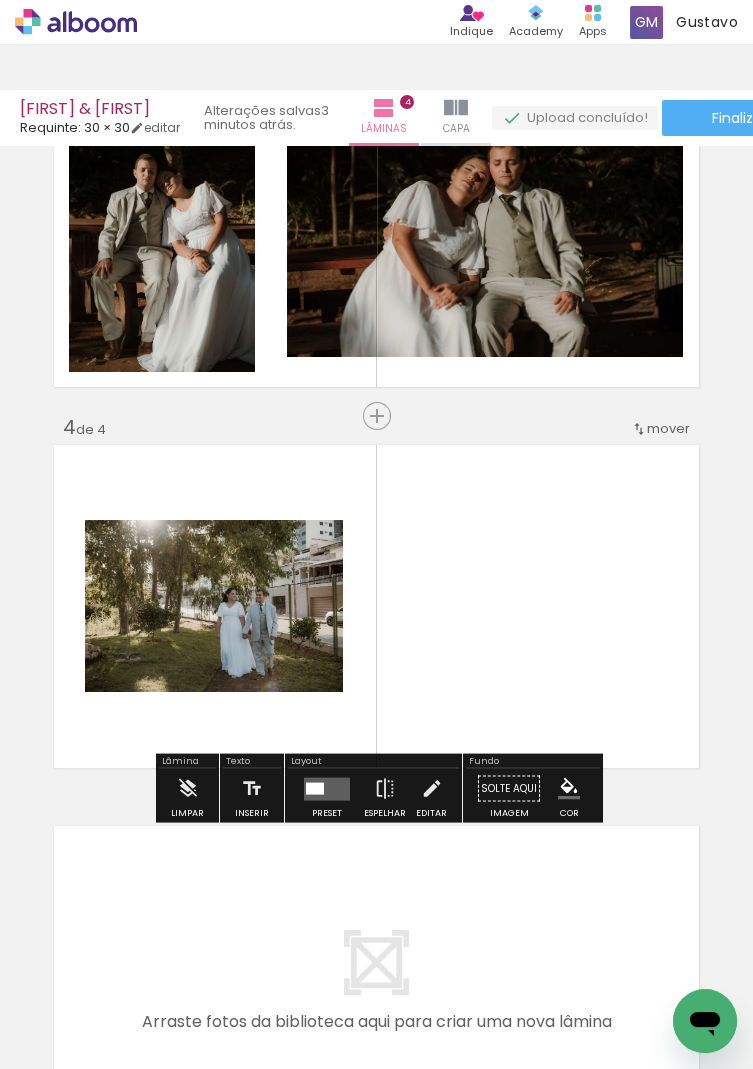 scroll, scrollTop: 967, scrollLeft: 0, axis: vertical 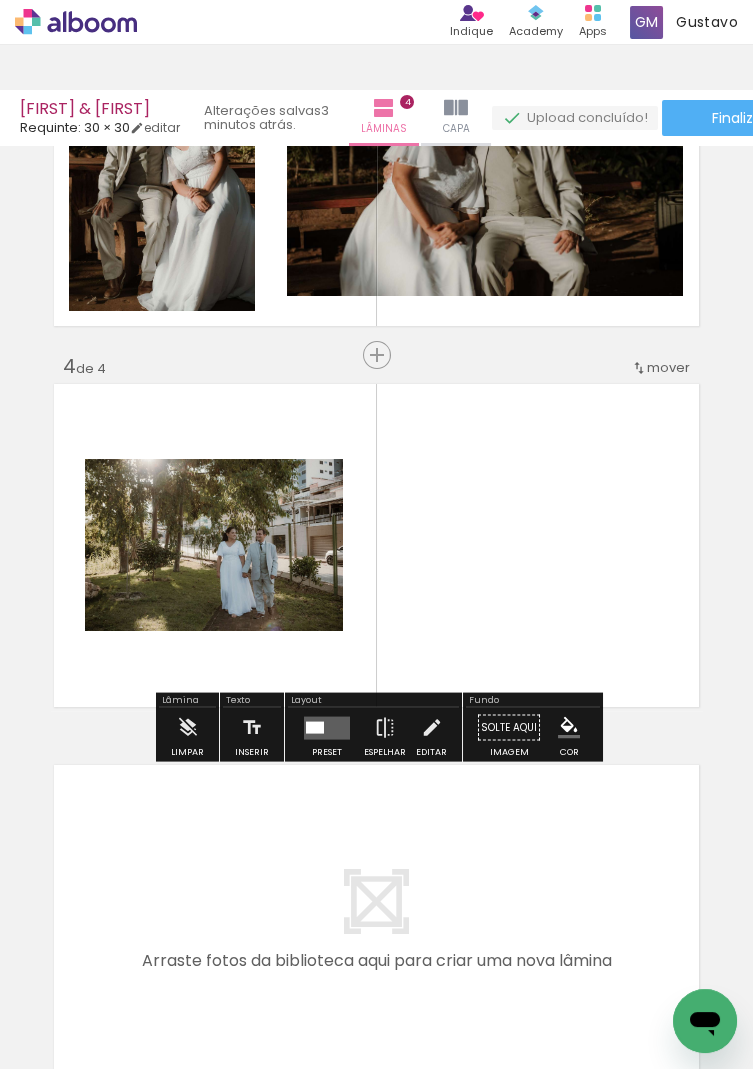 click on "Confirmar Cancelar" at bounding box center [0, 0] 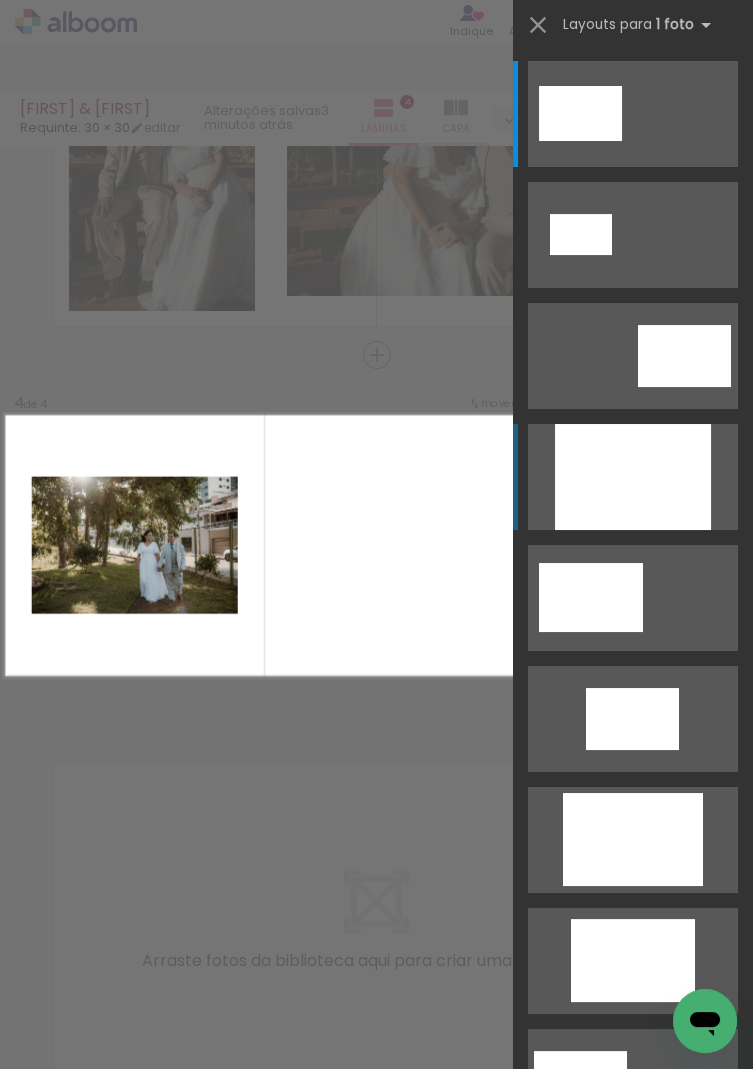 click at bounding box center [633, 477] 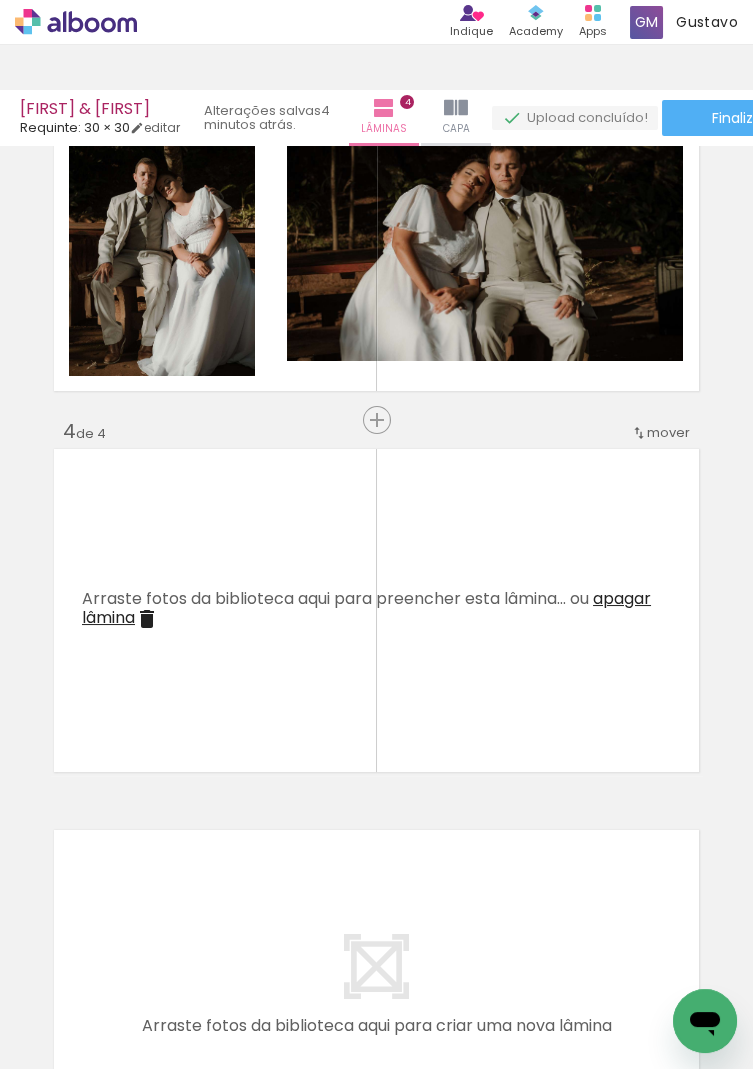 scroll, scrollTop: 917, scrollLeft: 0, axis: vertical 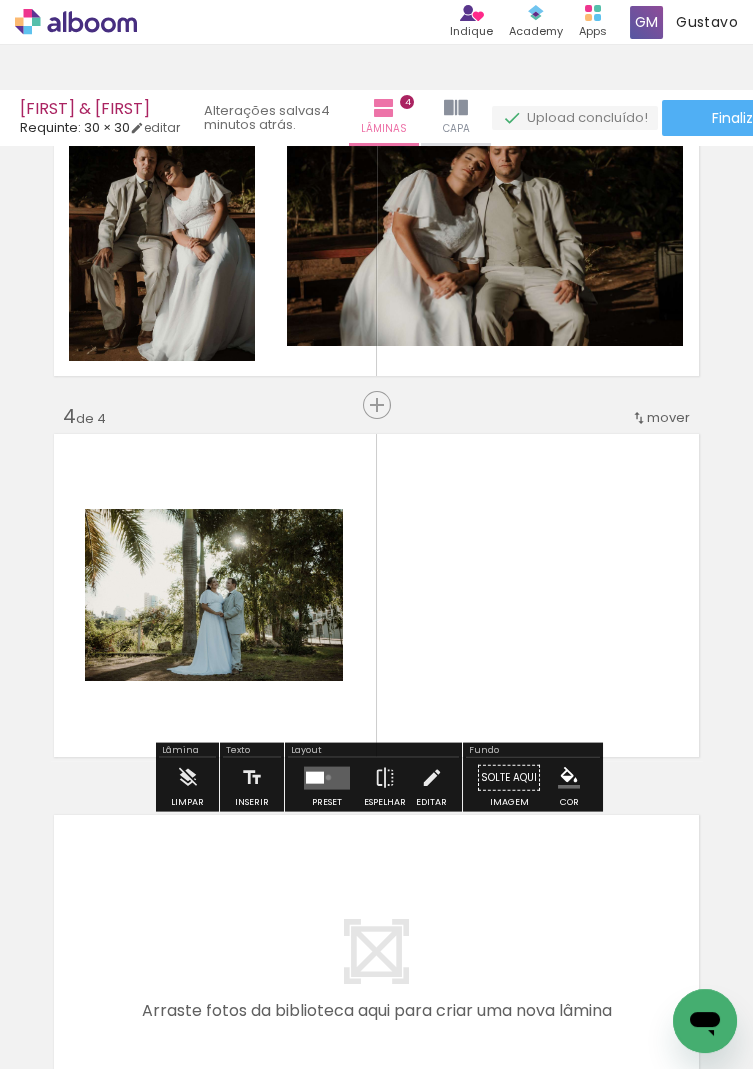 click on "Confirmar Cancelar" at bounding box center [0, 0] 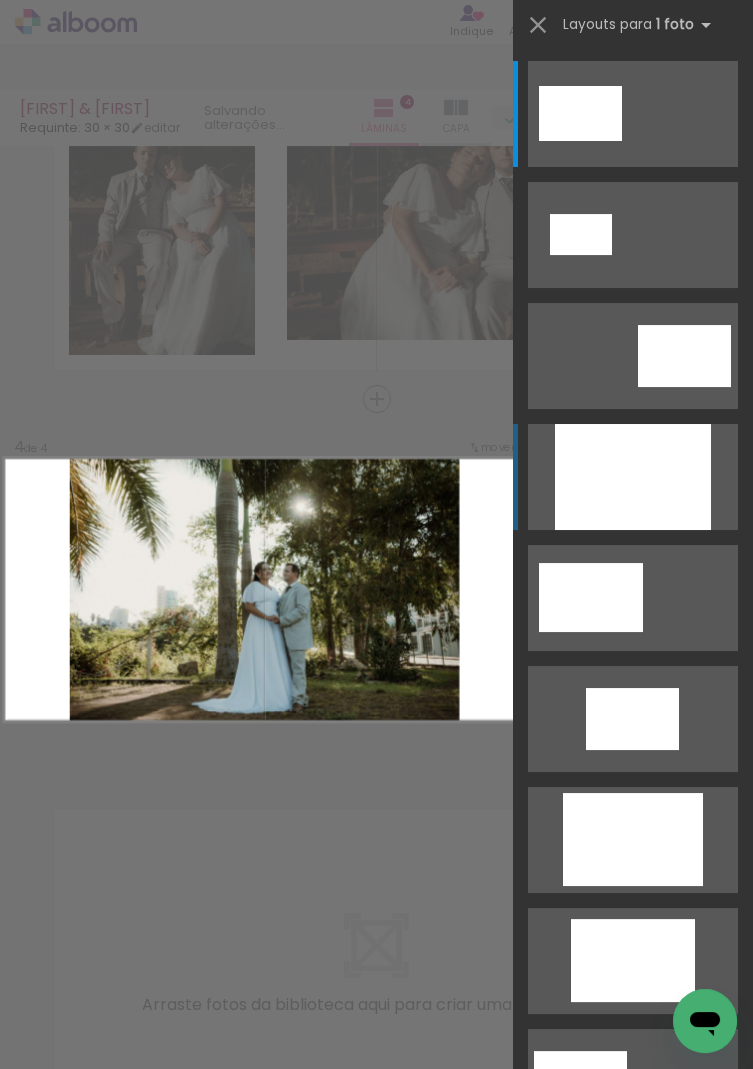 click at bounding box center (633, 477) 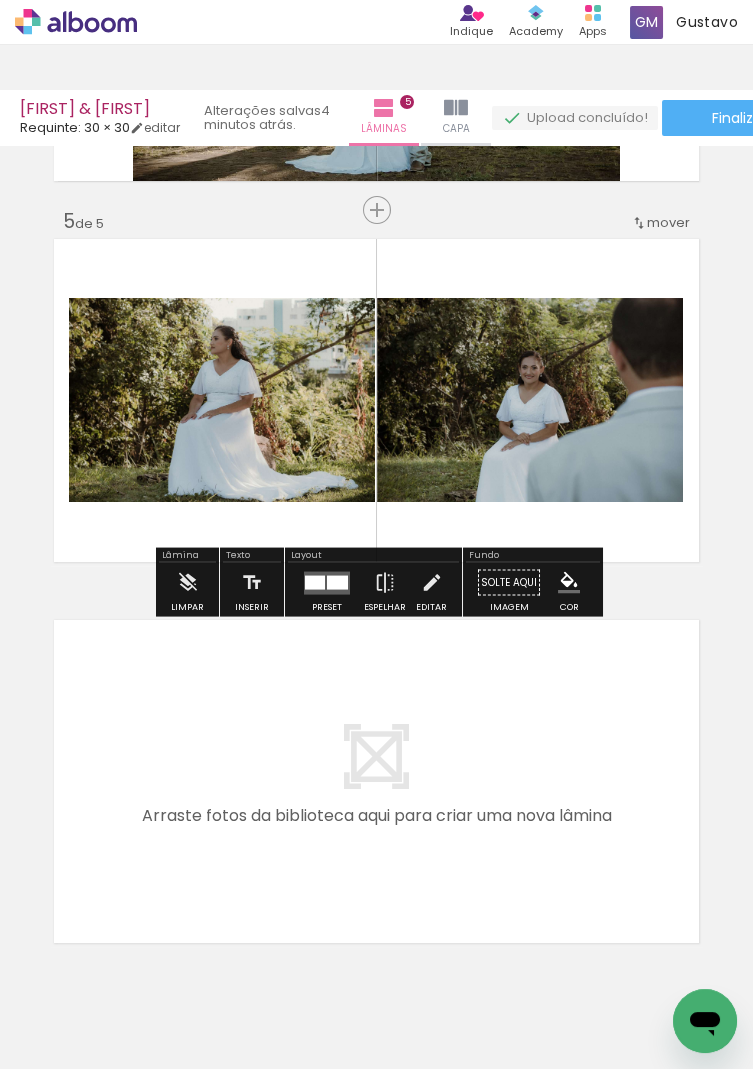scroll, scrollTop: 1496, scrollLeft: 0, axis: vertical 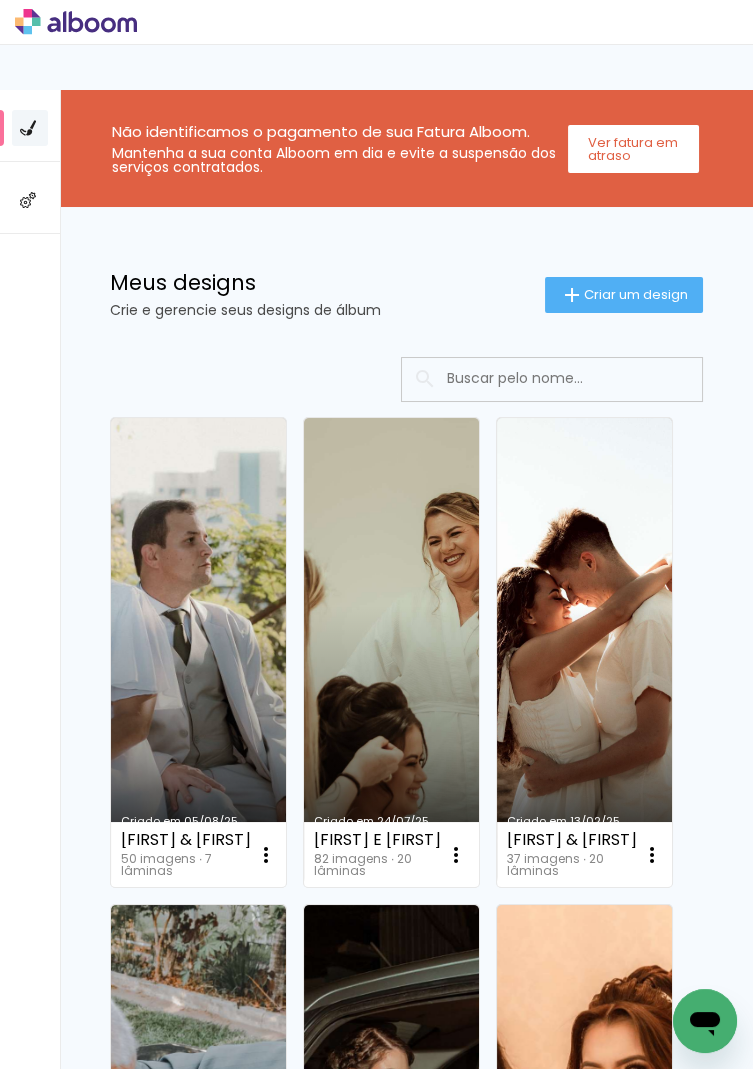 click on "Criado em 05/08/25" at bounding box center [198, 652] 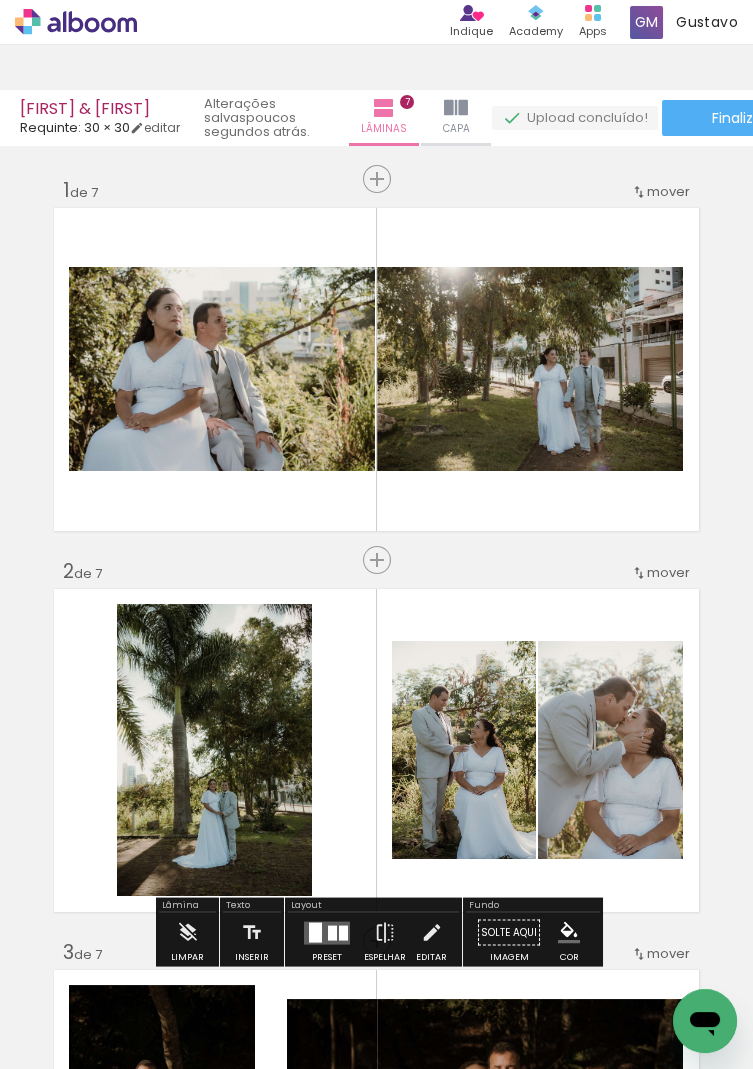 click 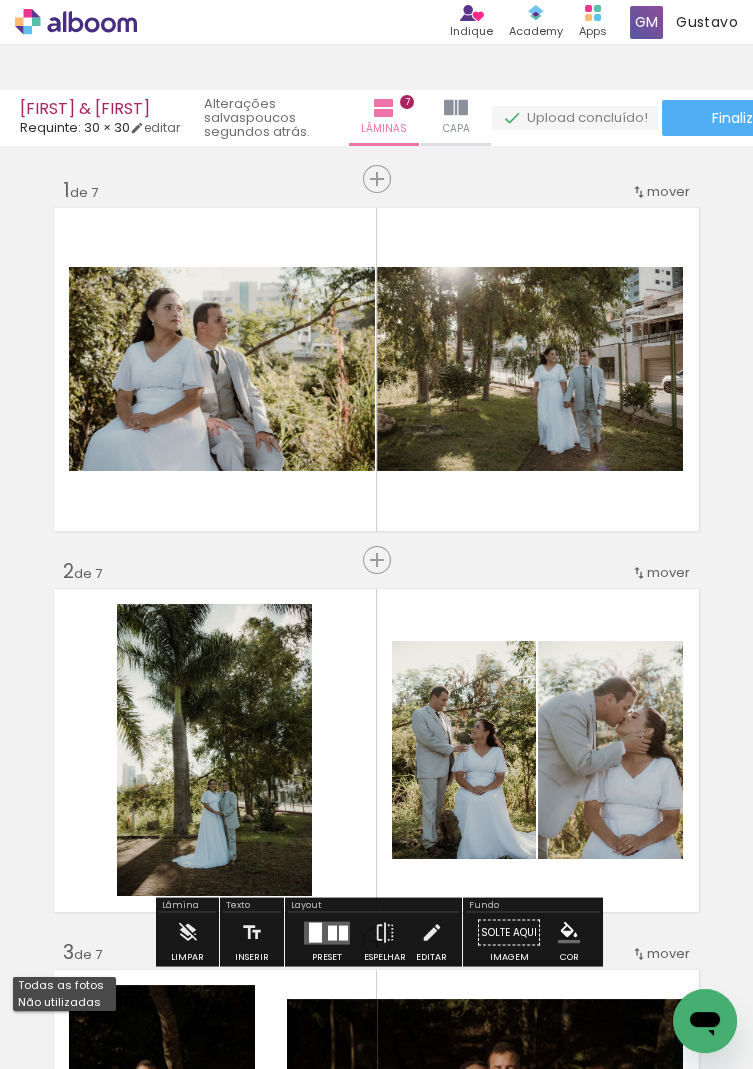 click on "Não utilizadas" at bounding box center [0, 0] 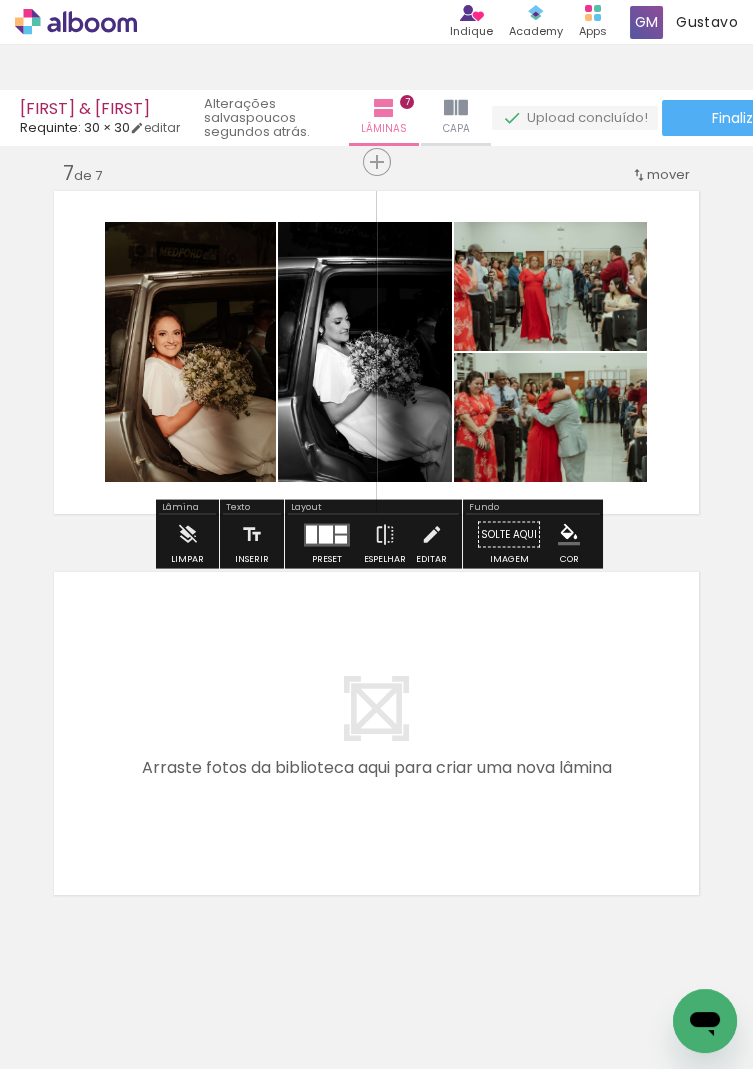 scroll, scrollTop: 2327, scrollLeft: 0, axis: vertical 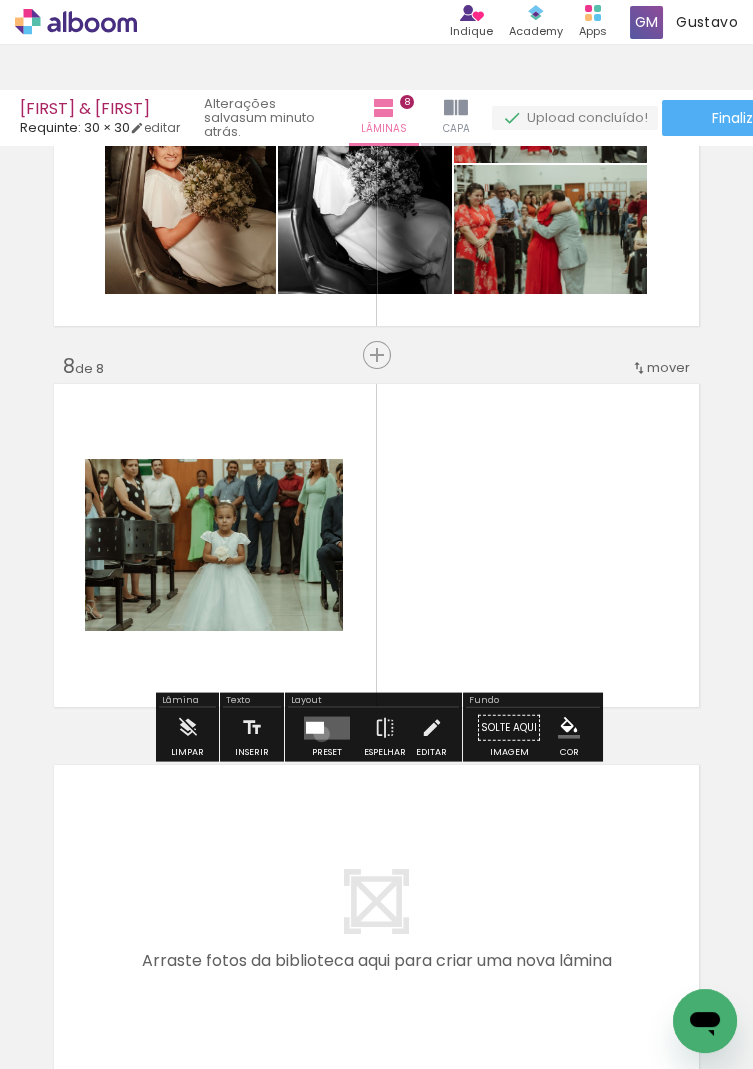 click on "Confirmar Cancelar" at bounding box center (0, 0) 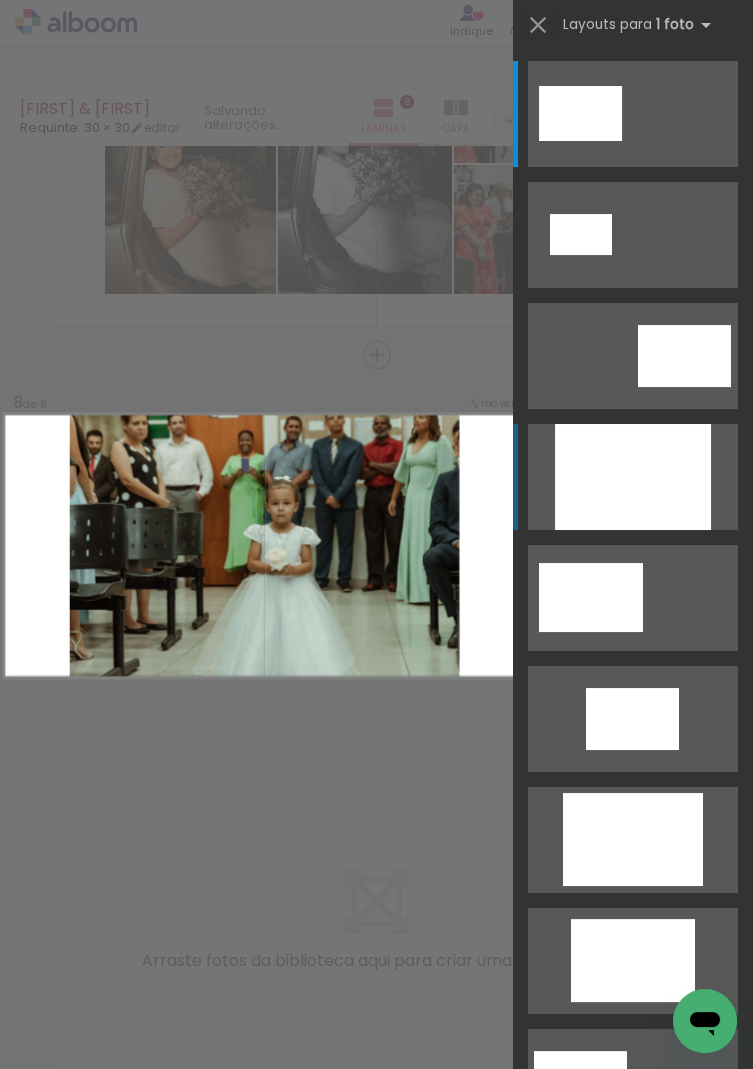 click at bounding box center (633, 477) 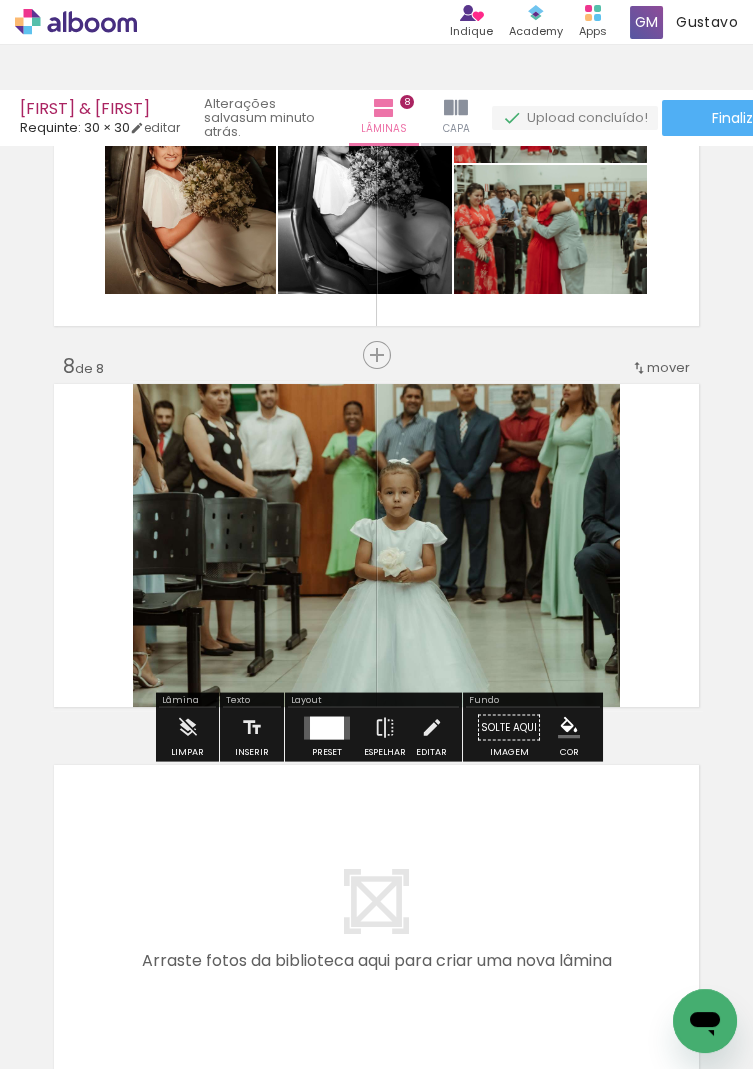 click on "Inserir lâmina 1  de 8  Inserir lâmina 2  de 8  Inserir lâmina 3  de 8  Inserir lâmina 4  de 8  Inserir lâmina 5  de 8  Inserir lâmina 6  de 8  Inserir lâmina 7  de 8  Inserir lâmina 8  de 8" at bounding box center [376, -623] 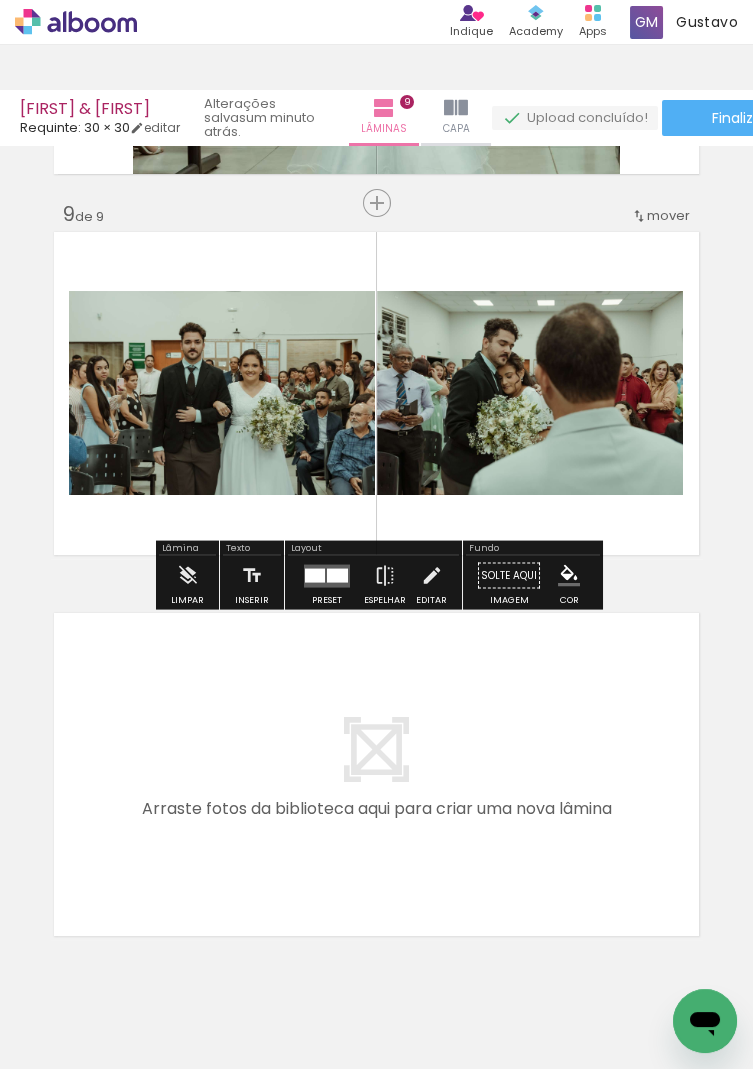 scroll, scrollTop: 3032, scrollLeft: 0, axis: vertical 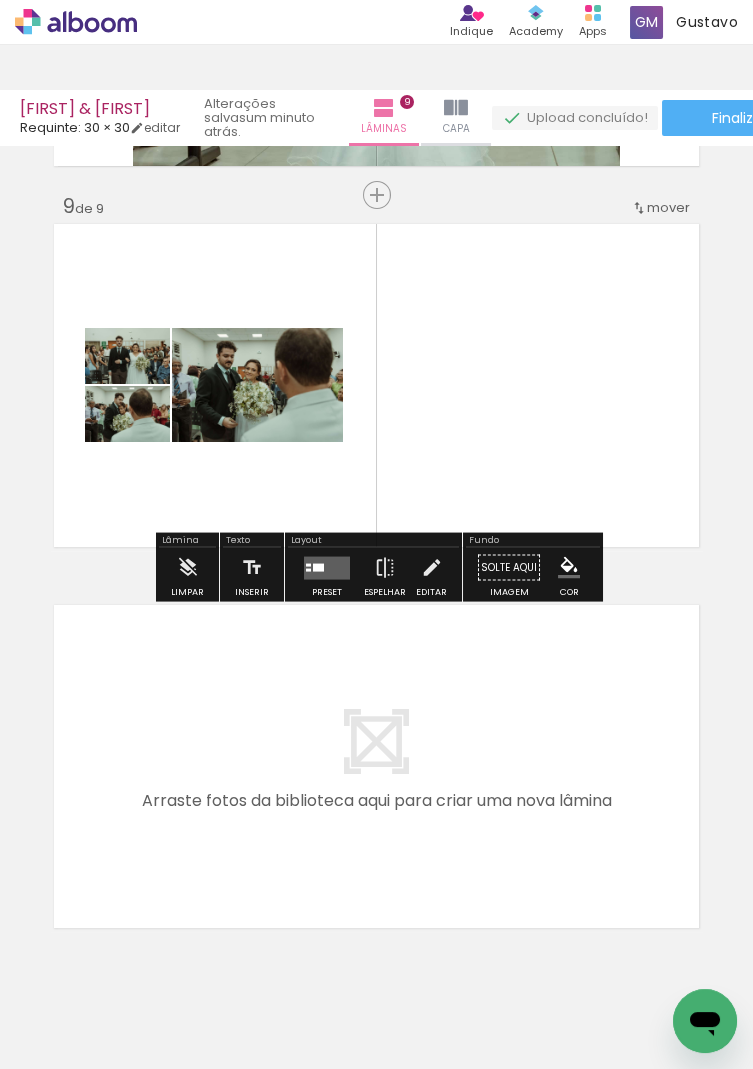 click on "Confirmar Cancelar" at bounding box center (0, 0) 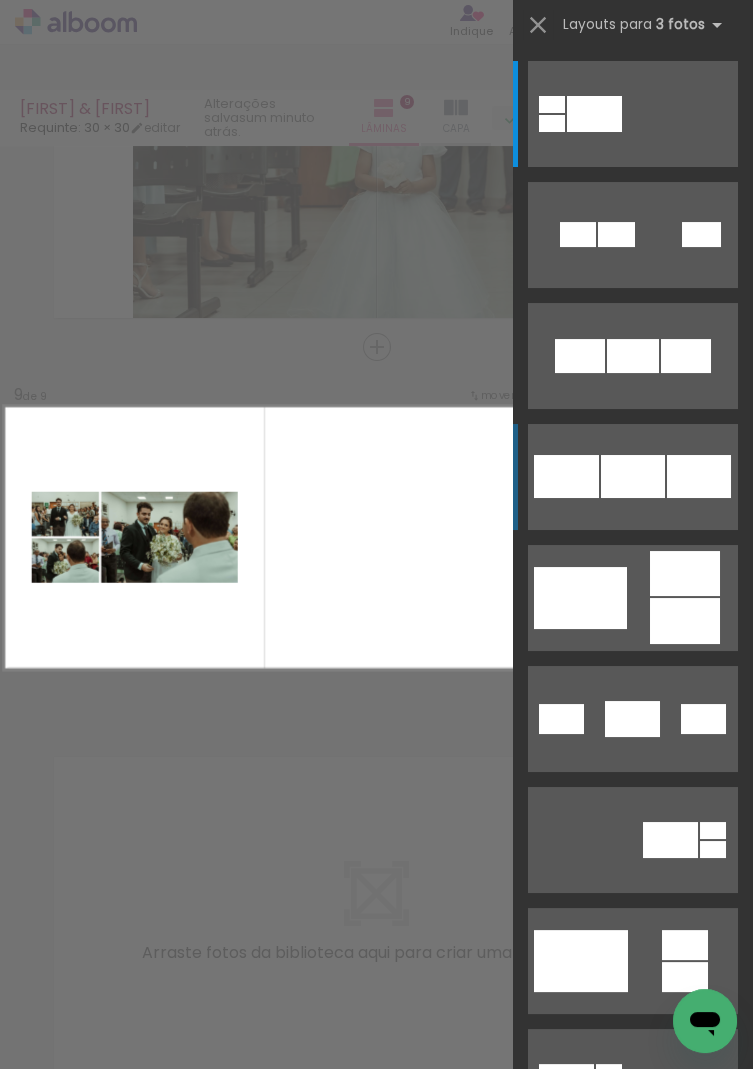 scroll, scrollTop: 2872, scrollLeft: 0, axis: vertical 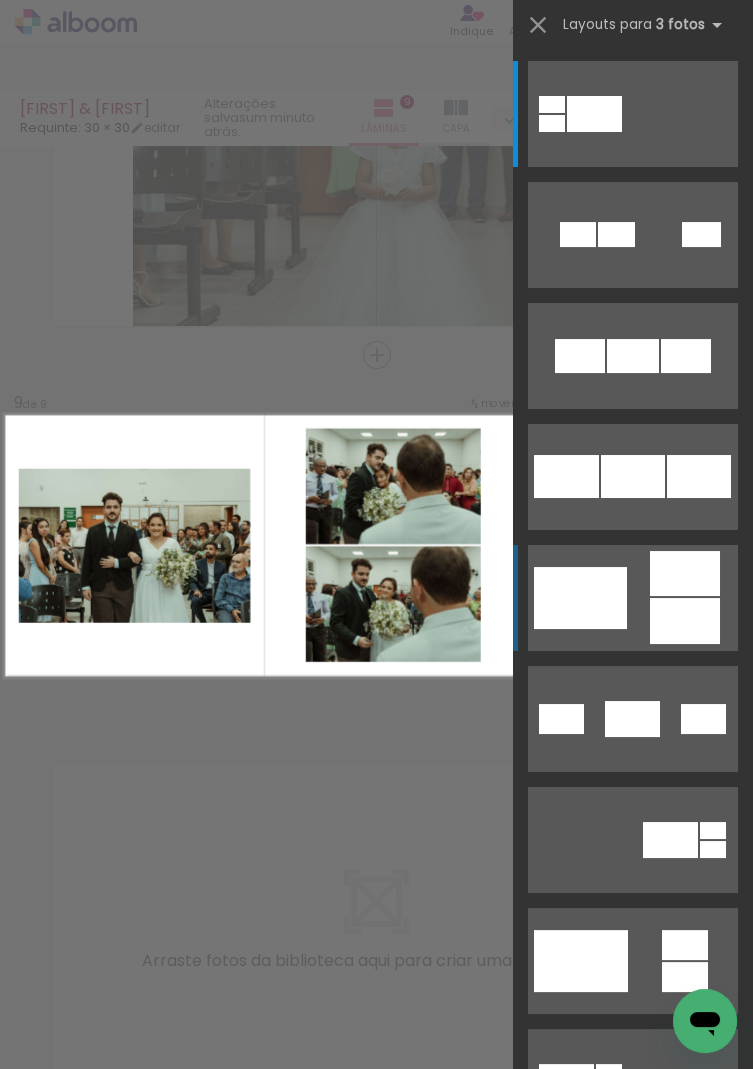 click at bounding box center [594, 114] 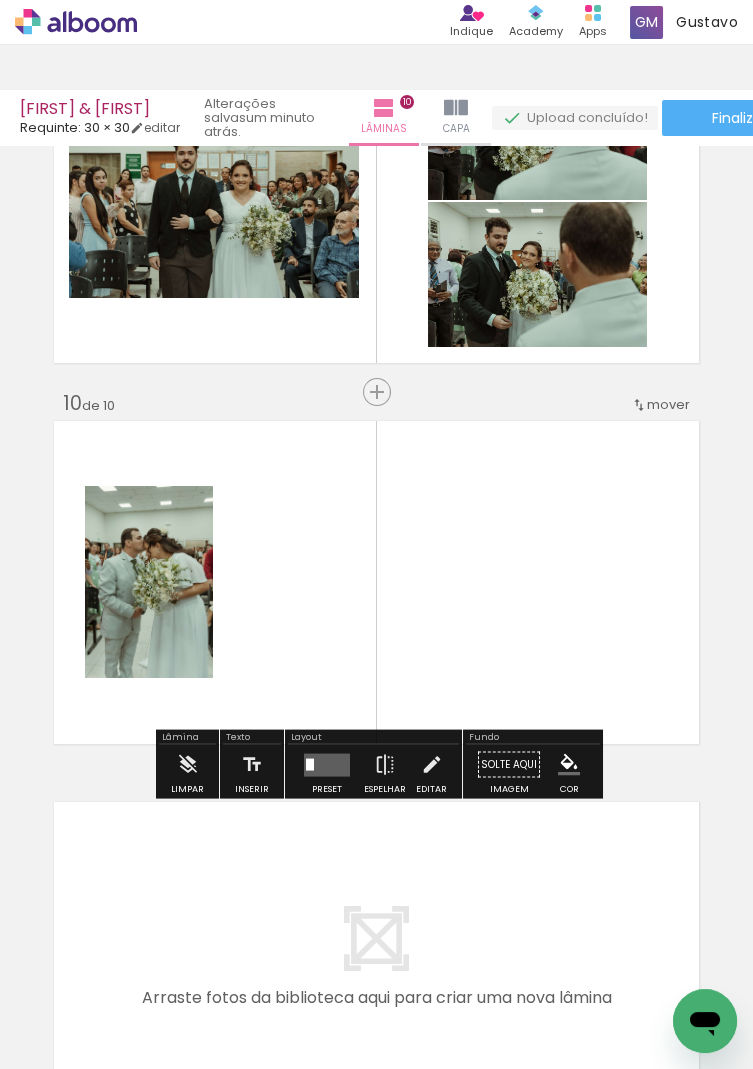 scroll, scrollTop: 3253, scrollLeft: 0, axis: vertical 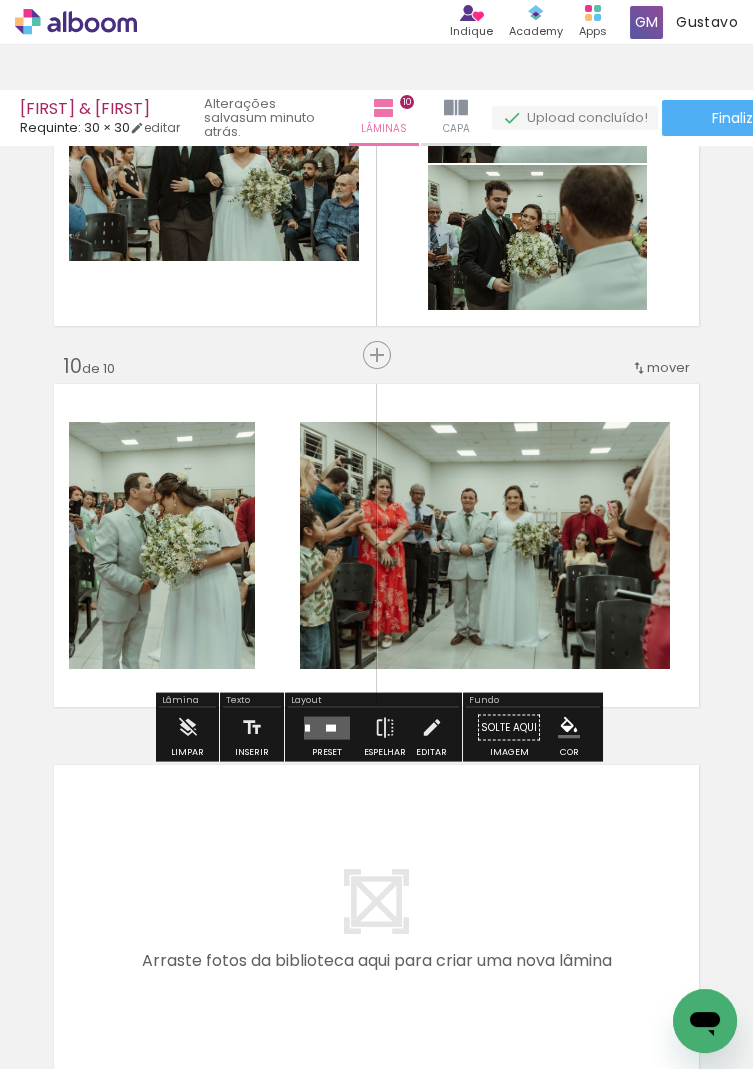 click on "Confirmar Cancelar" at bounding box center (0, 0) 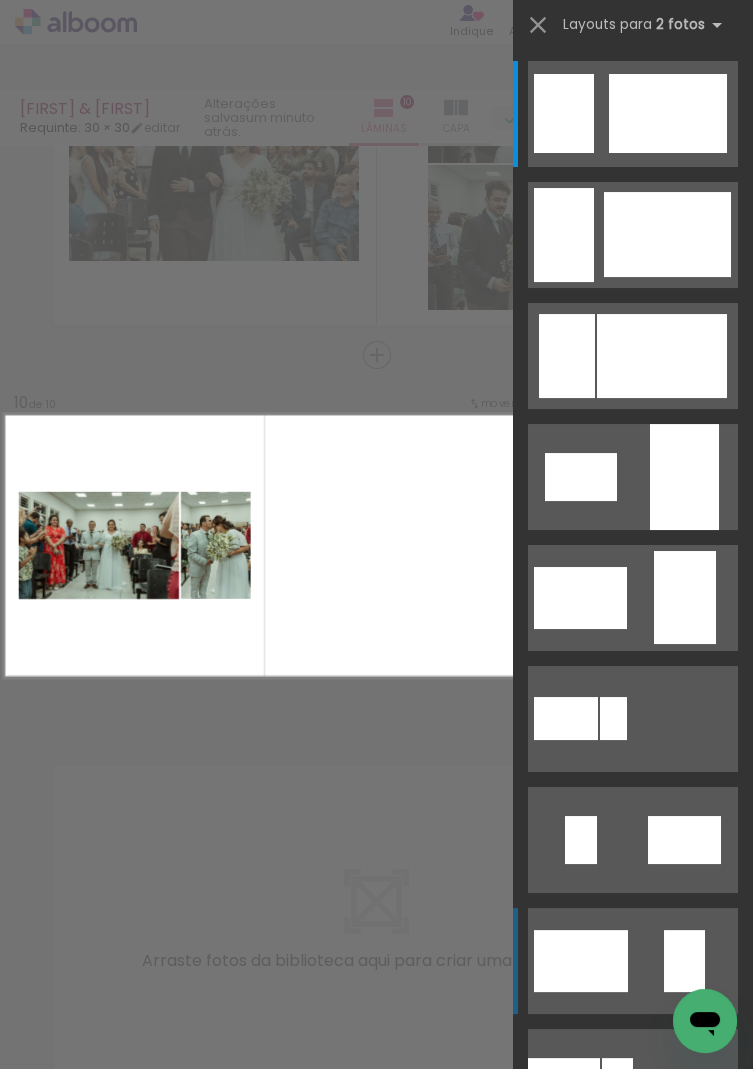 click at bounding box center (564, 113) 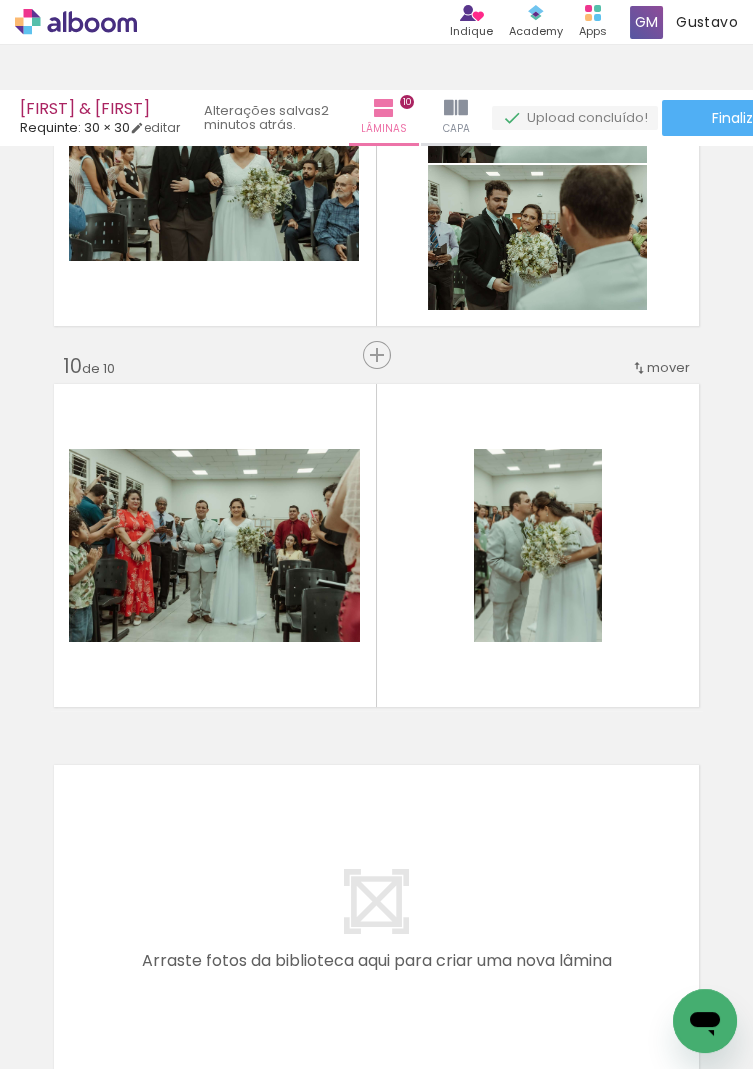 click on "Inserir lâmina 1  de 10  Inserir lâmina 2  de 10  Inserir lâmina 3  de 10  Inserir lâmina 4  de 10  Inserir lâmina 5  de 10  Inserir lâmina 6  de 10  Inserir lâmina 7  de 10  Inserir lâmina 8  de 10  Inserir lâmina 9  de 10  Inserir lâmina 10  de 10" at bounding box center (376, -1004) 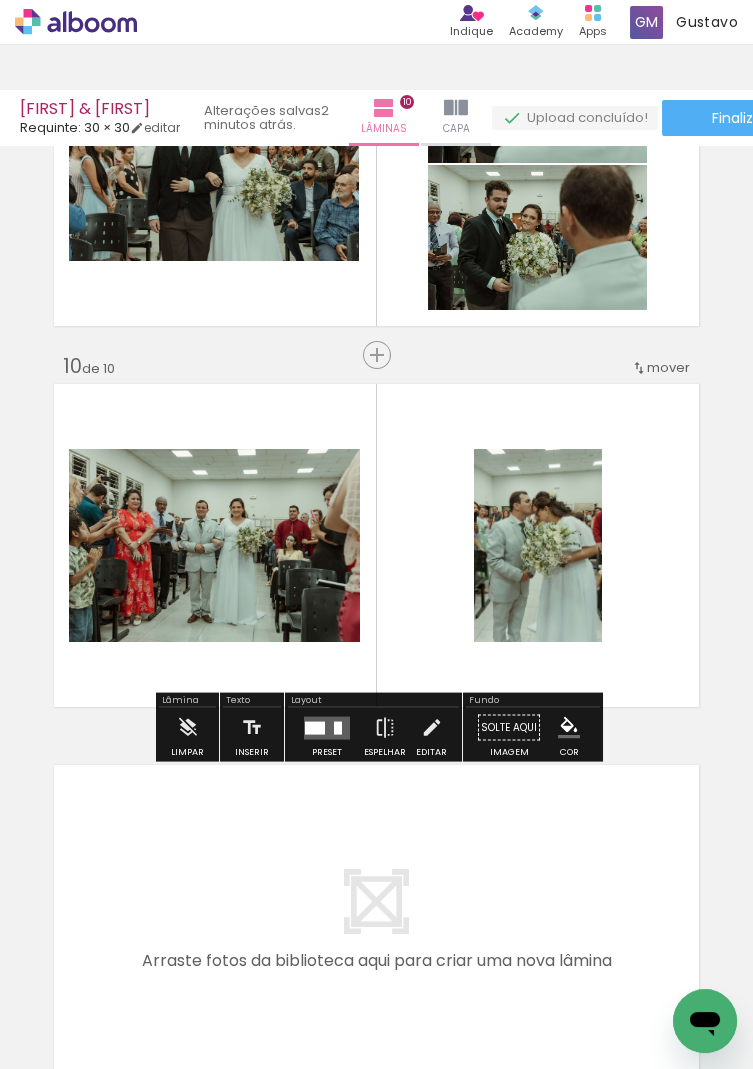 click on "Confirmar Cancelar" at bounding box center [0, 0] 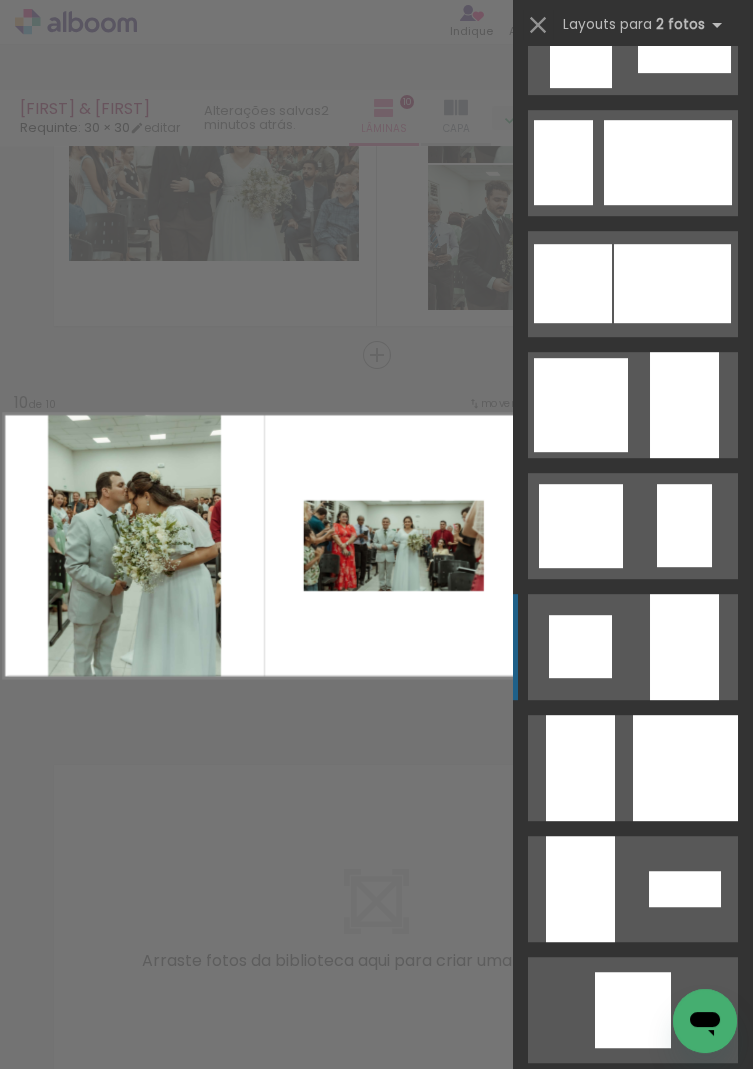 scroll, scrollTop: 1439, scrollLeft: 0, axis: vertical 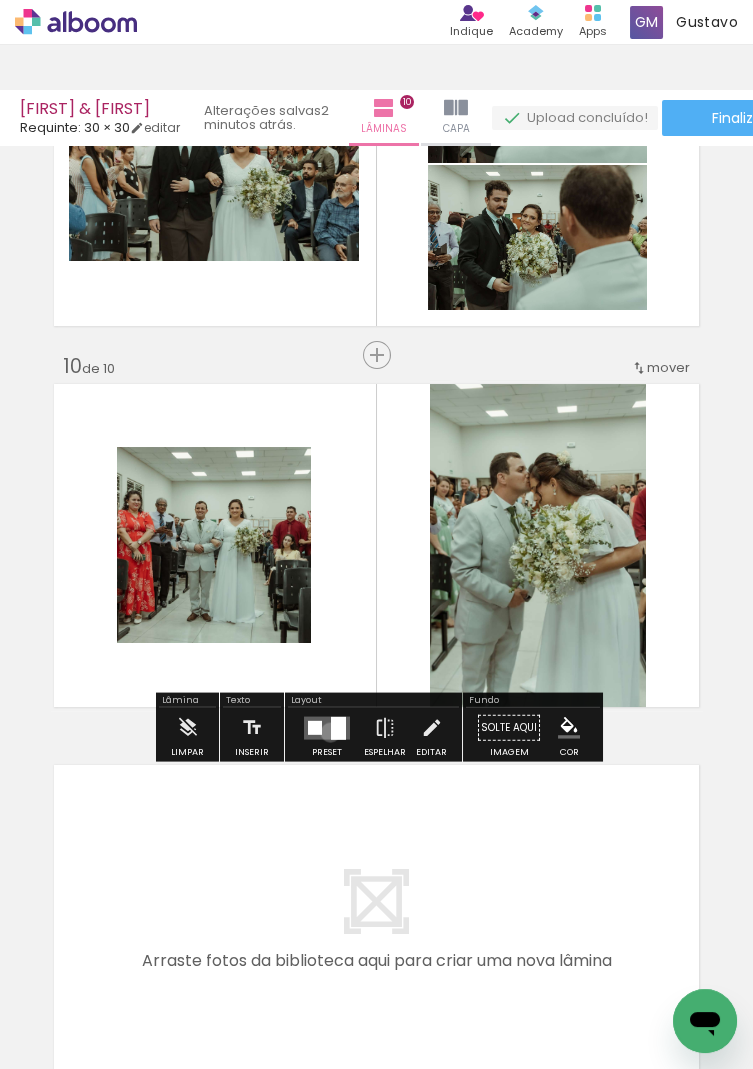 click on "Confirmar Cancelar" at bounding box center (0, 0) 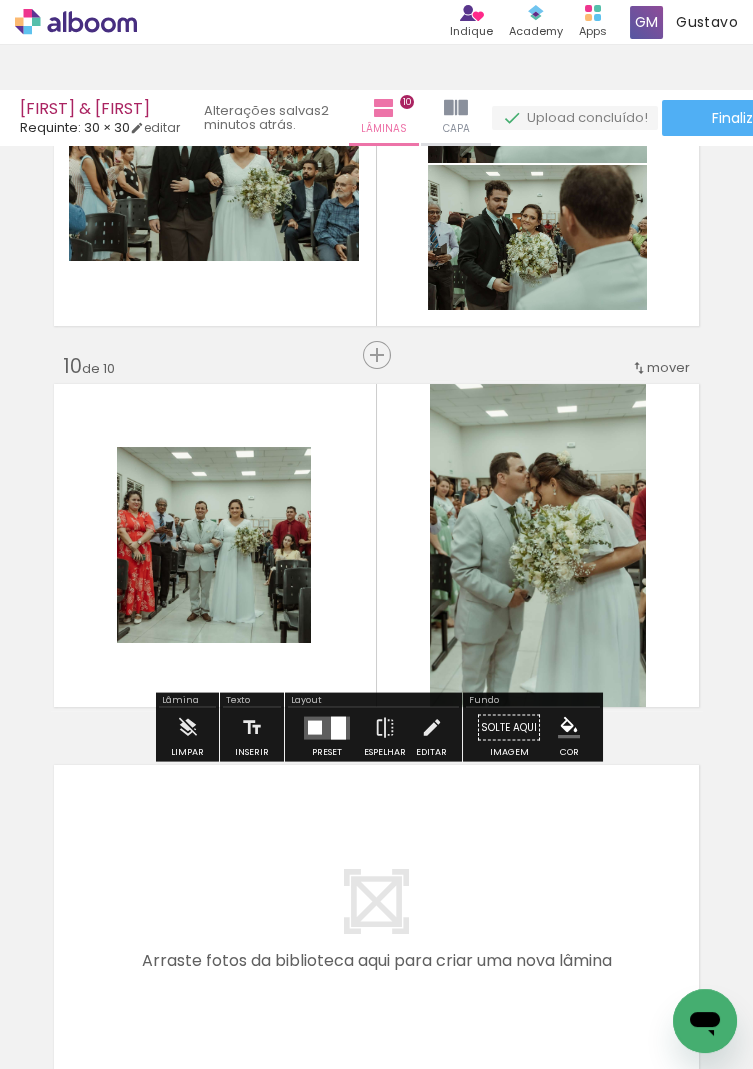 click on "Confirmar Cancelar" at bounding box center (0, 0) 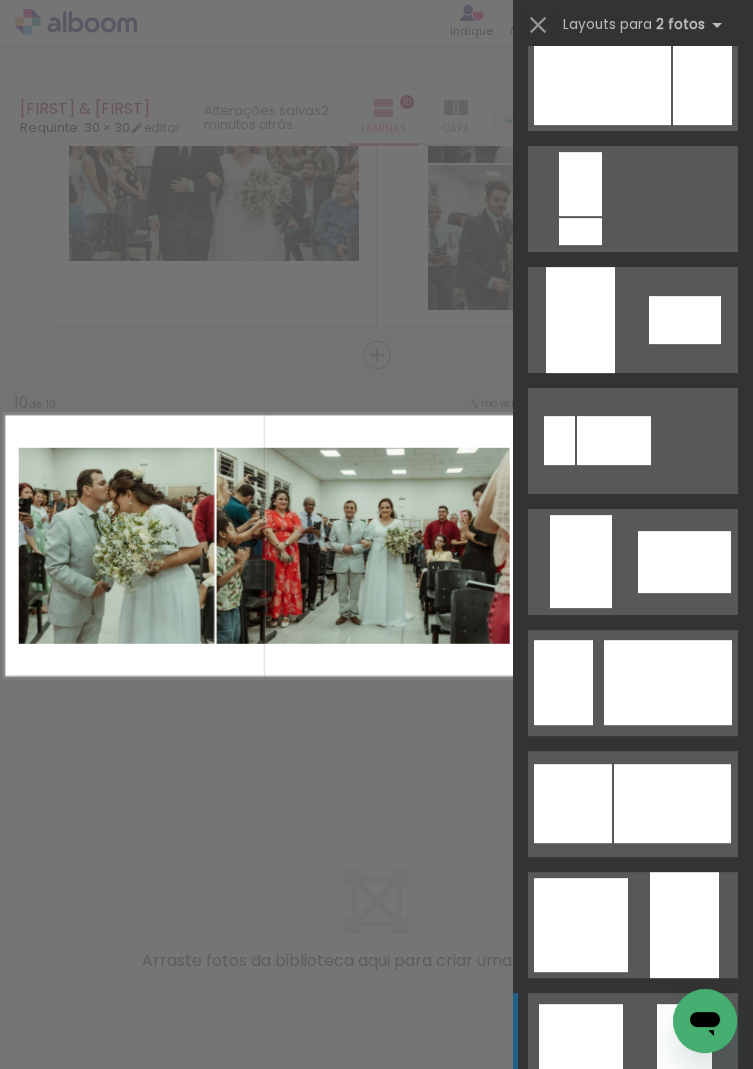 scroll, scrollTop: 1116, scrollLeft: 0, axis: vertical 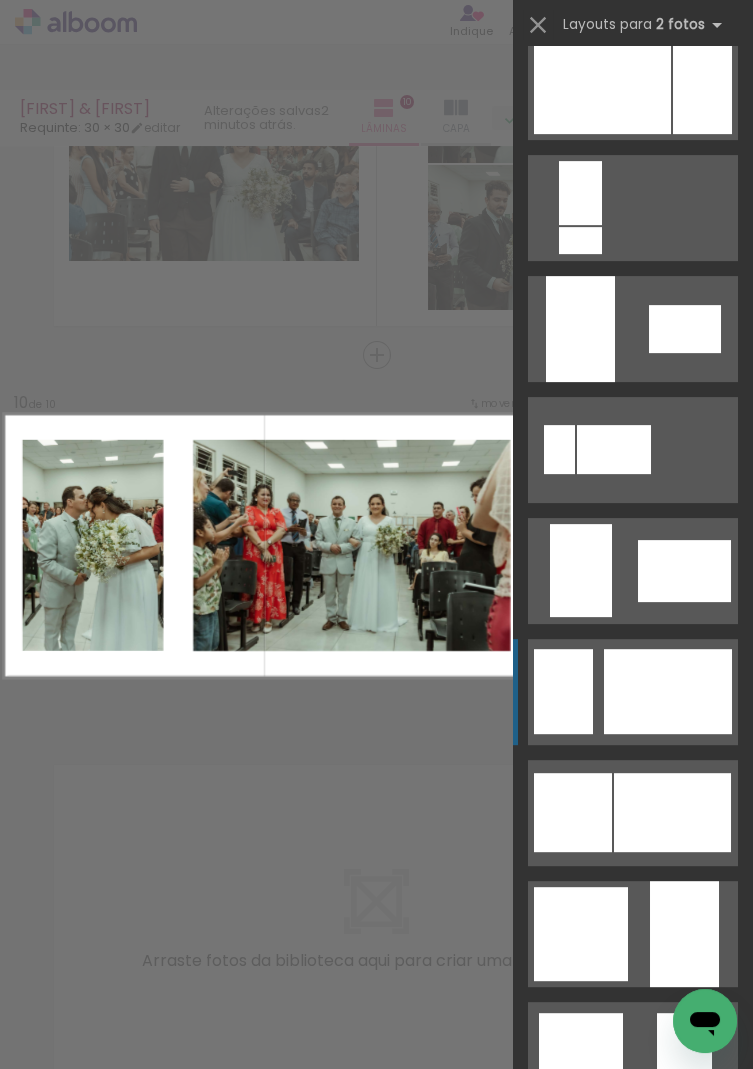 click at bounding box center (668, -1003) 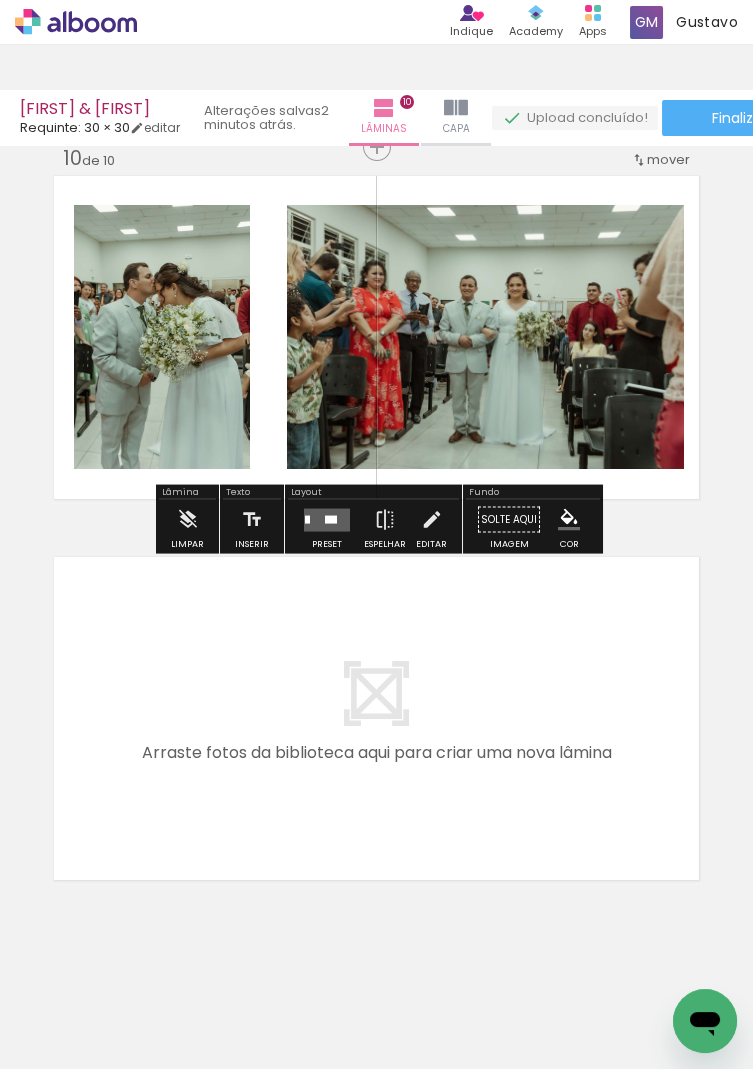 scroll, scrollTop: 3470, scrollLeft: 0, axis: vertical 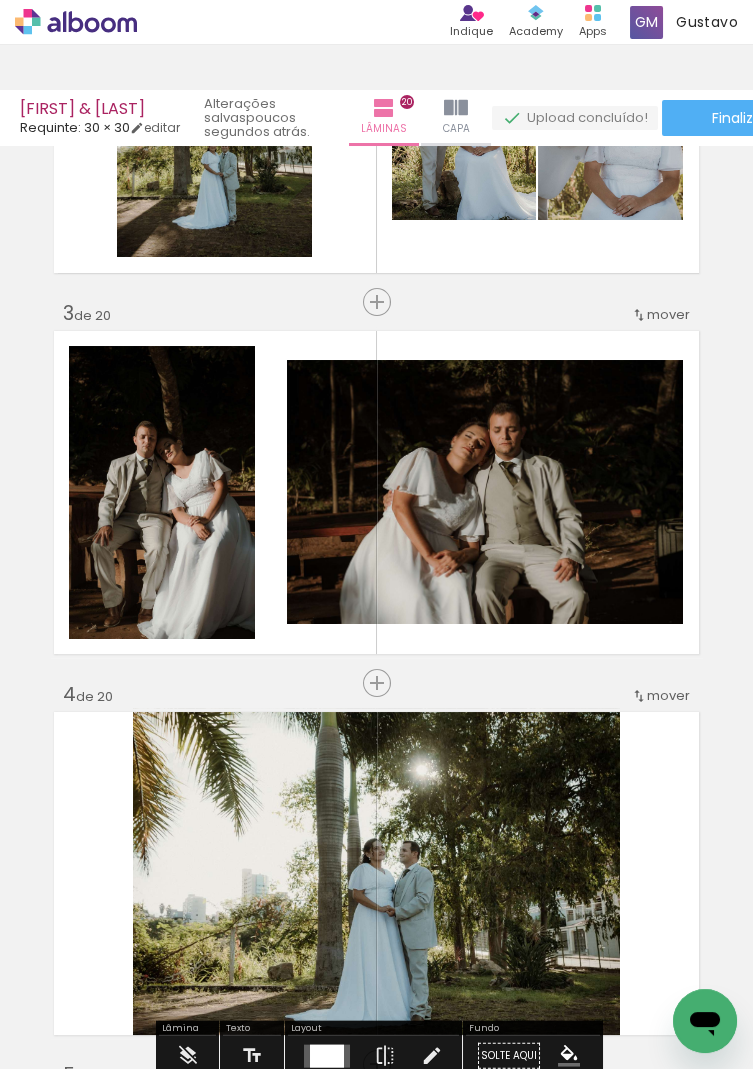 click on "mover" at bounding box center [668, 695] 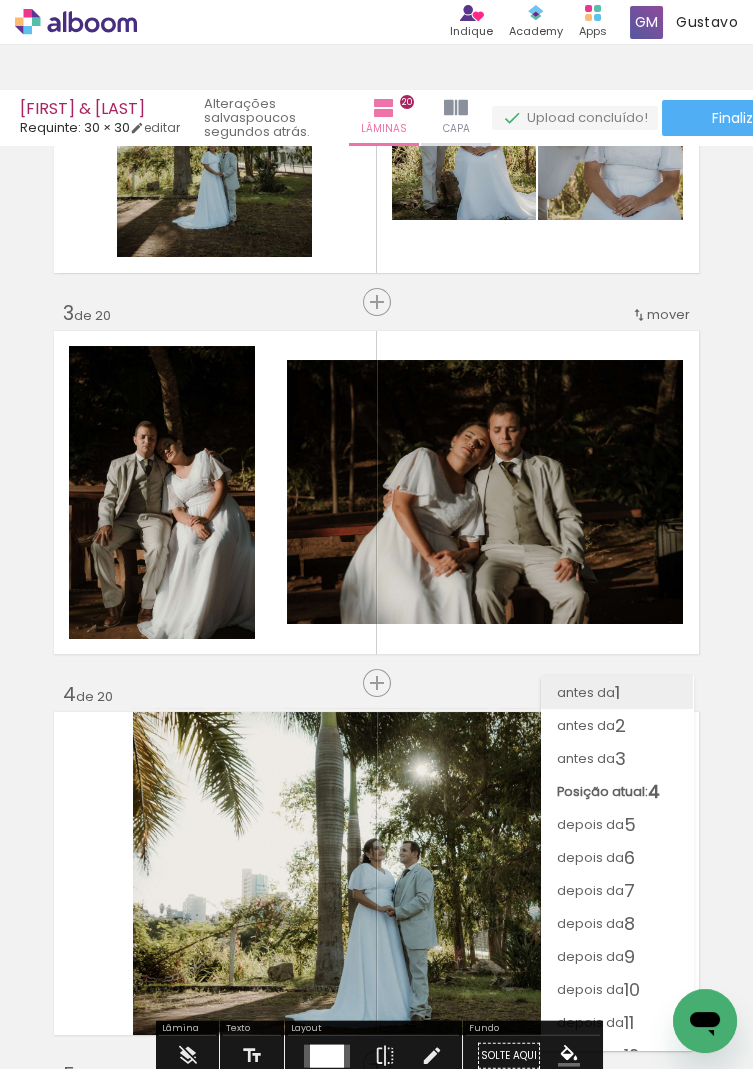 click on "antes da  1" at bounding box center [617, 692] 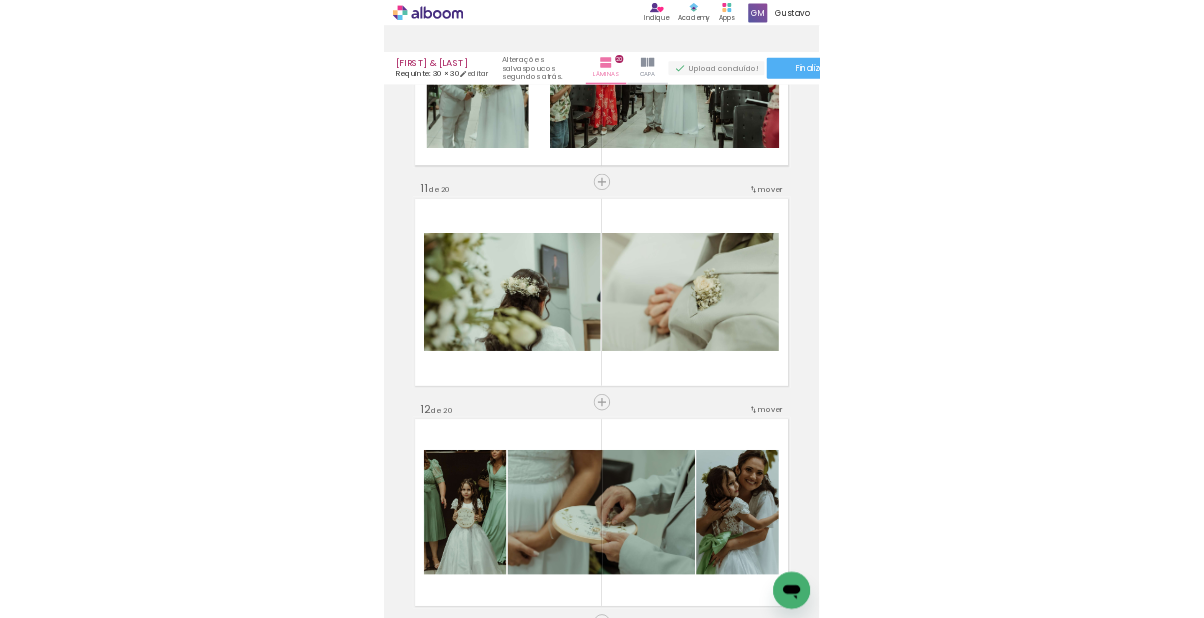scroll, scrollTop: 3682, scrollLeft: 0, axis: vertical 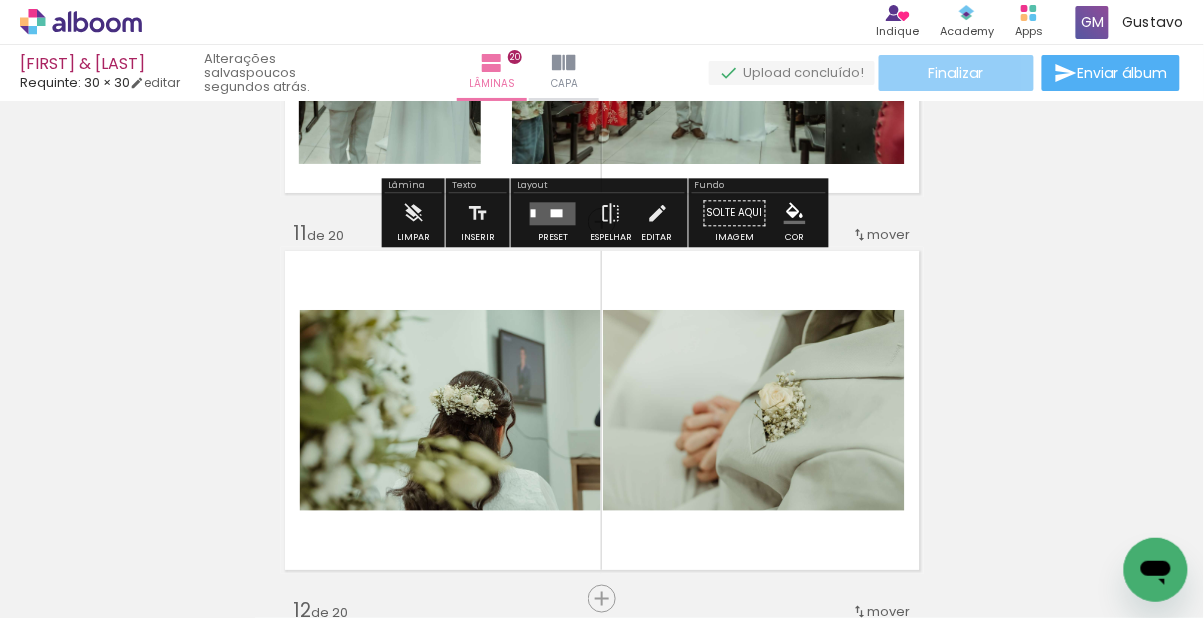 click on "Finalizar" 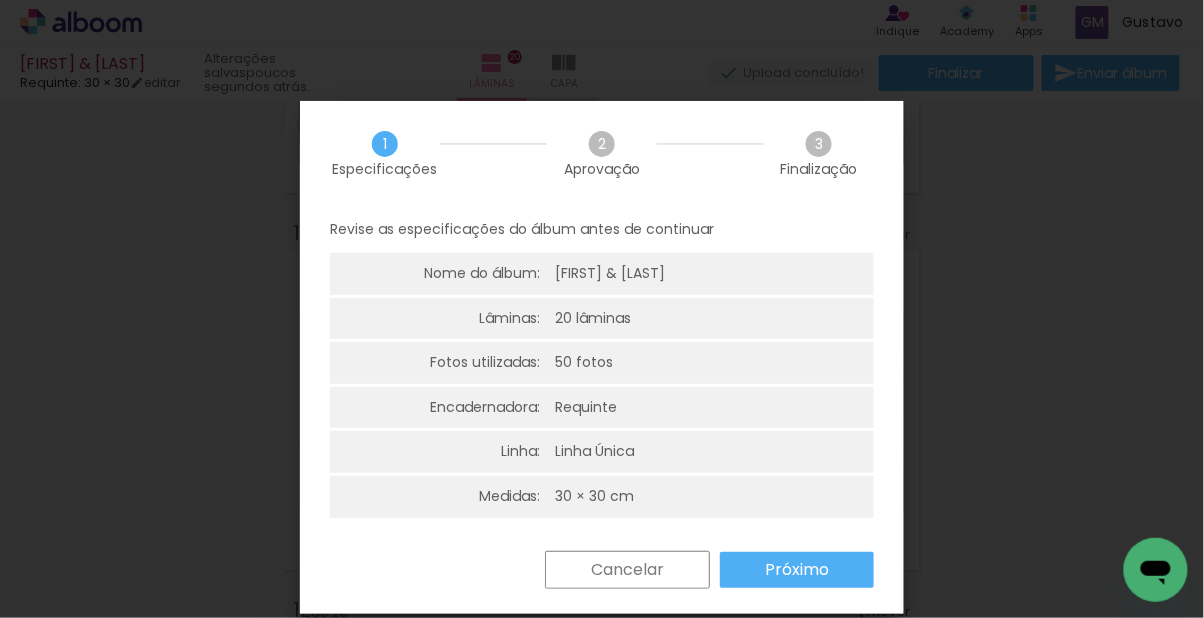 click on "Próximo" at bounding box center [0, 0] 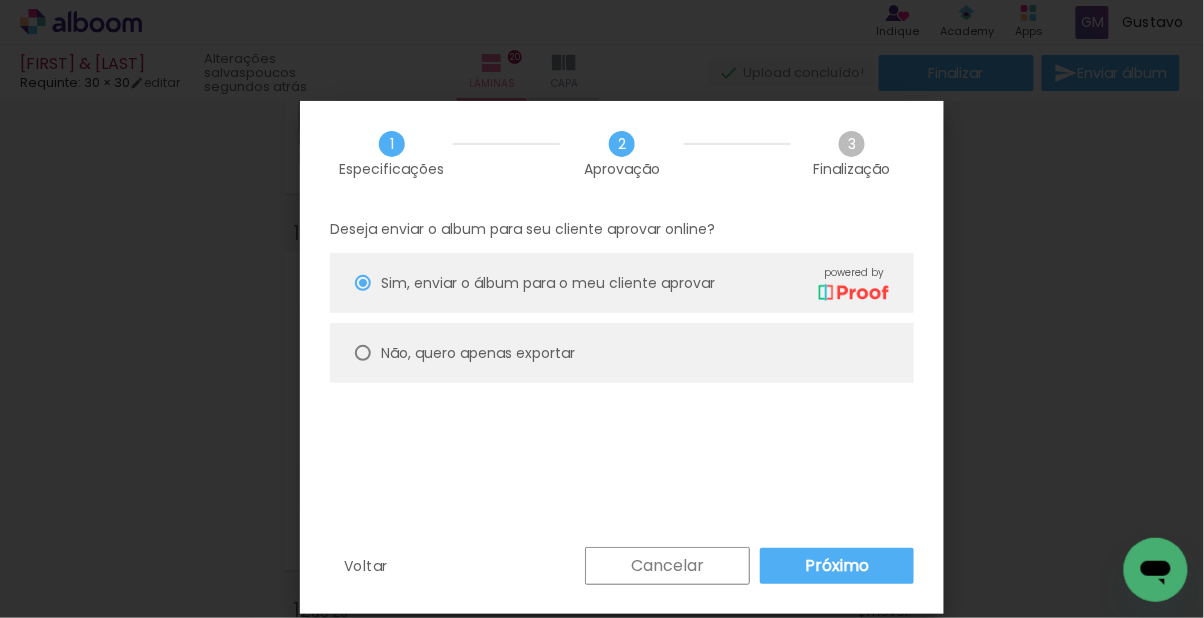 type on "on" 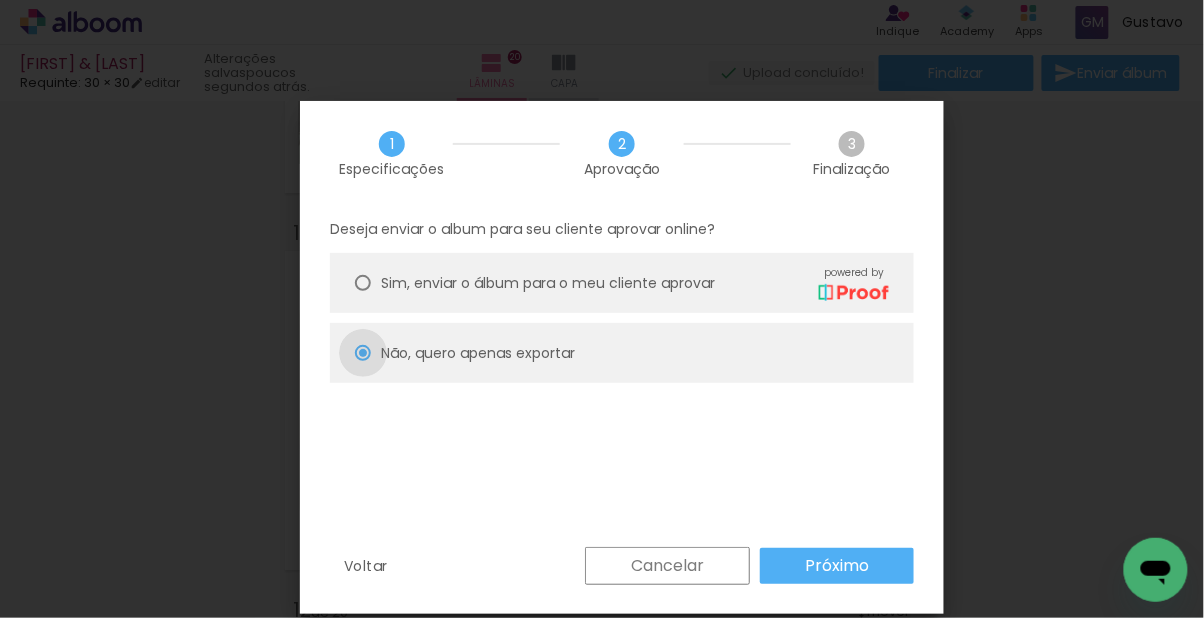 click on "Voltar Cancelar Exportar" at bounding box center [0, 0] 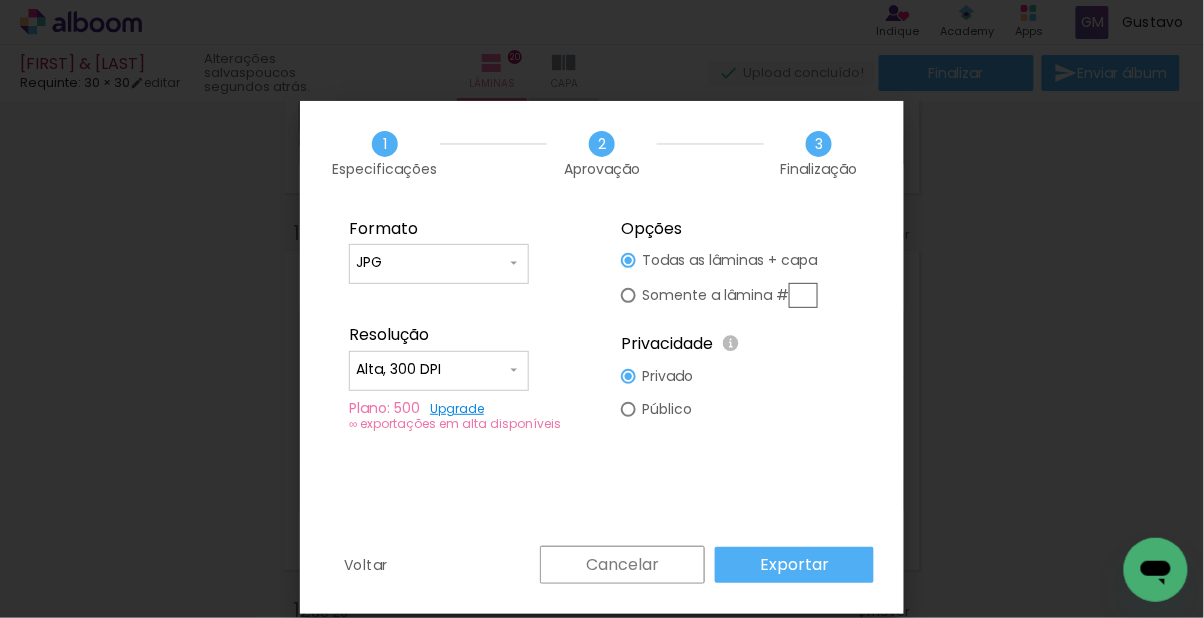 click on "Exportar" at bounding box center (0, 0) 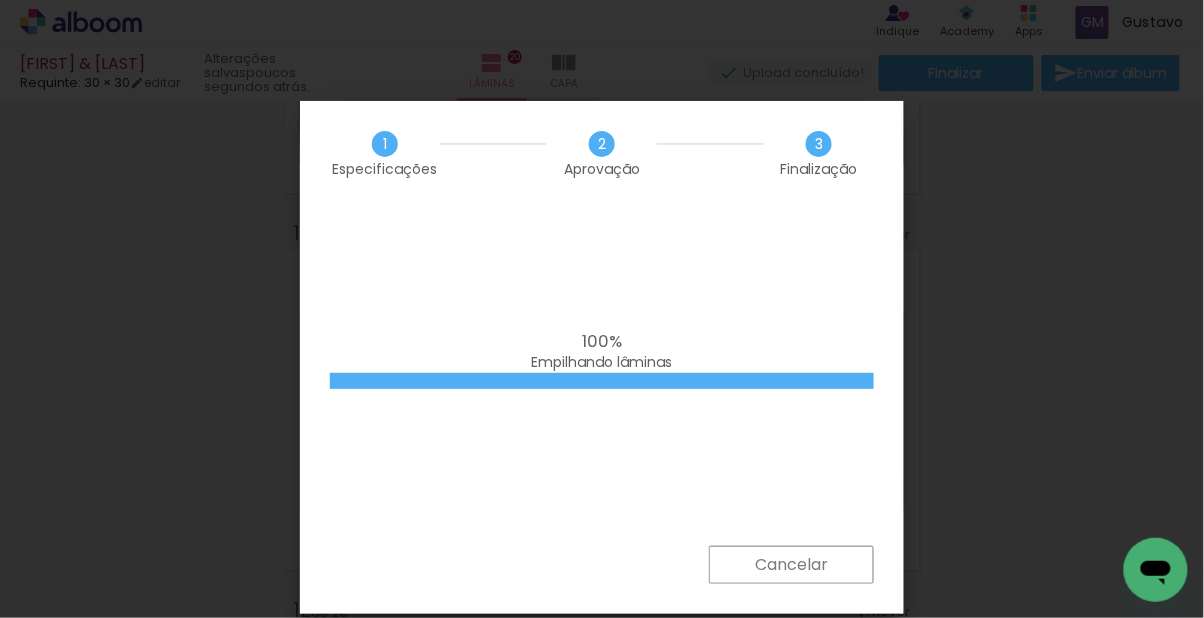 click on "100% Empilhando lâminas" at bounding box center (602, 376) 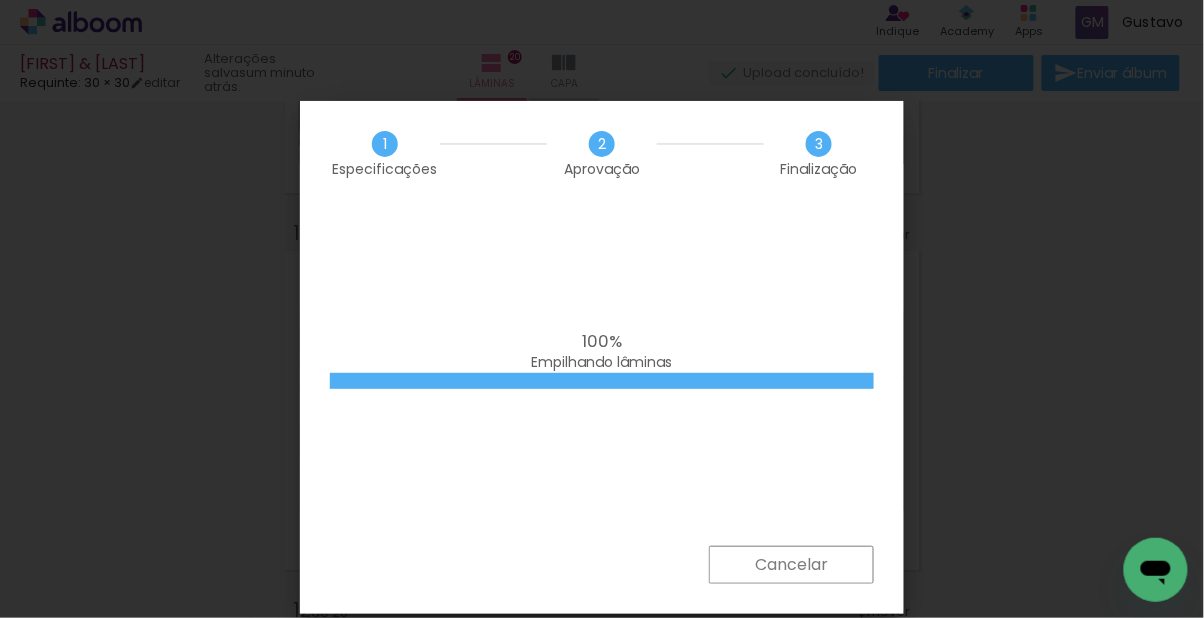 click on "100% Empilhando lâminas" at bounding box center (602, 376) 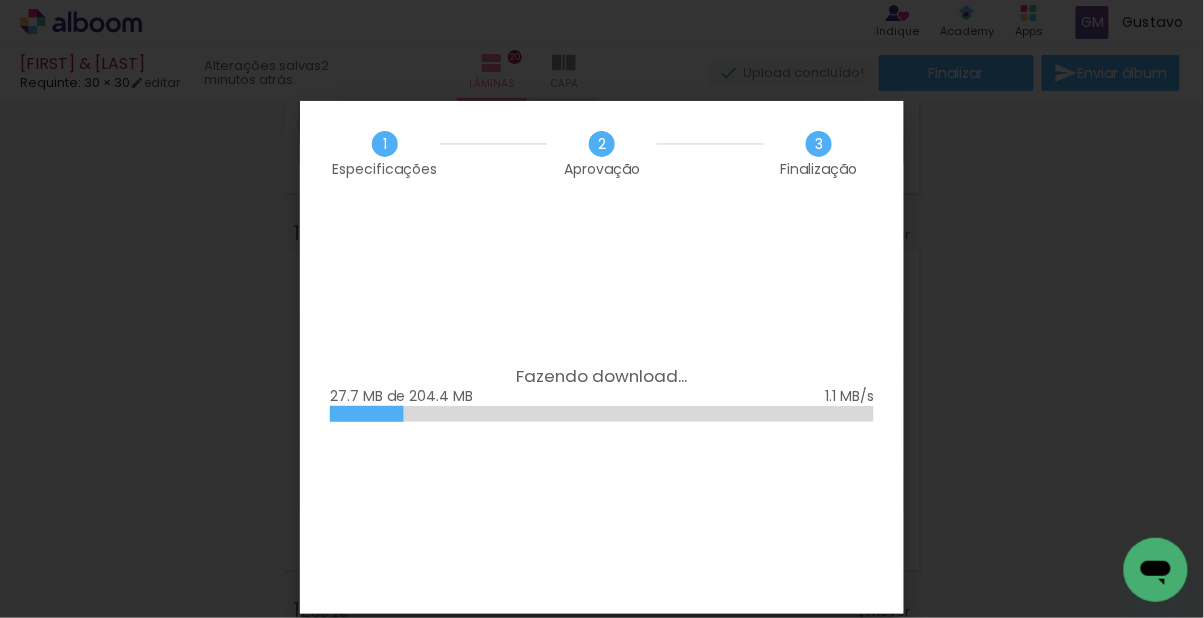 click on "Fazendo download... 27.7 MB de 204.4 MB" at bounding box center (602, 410) 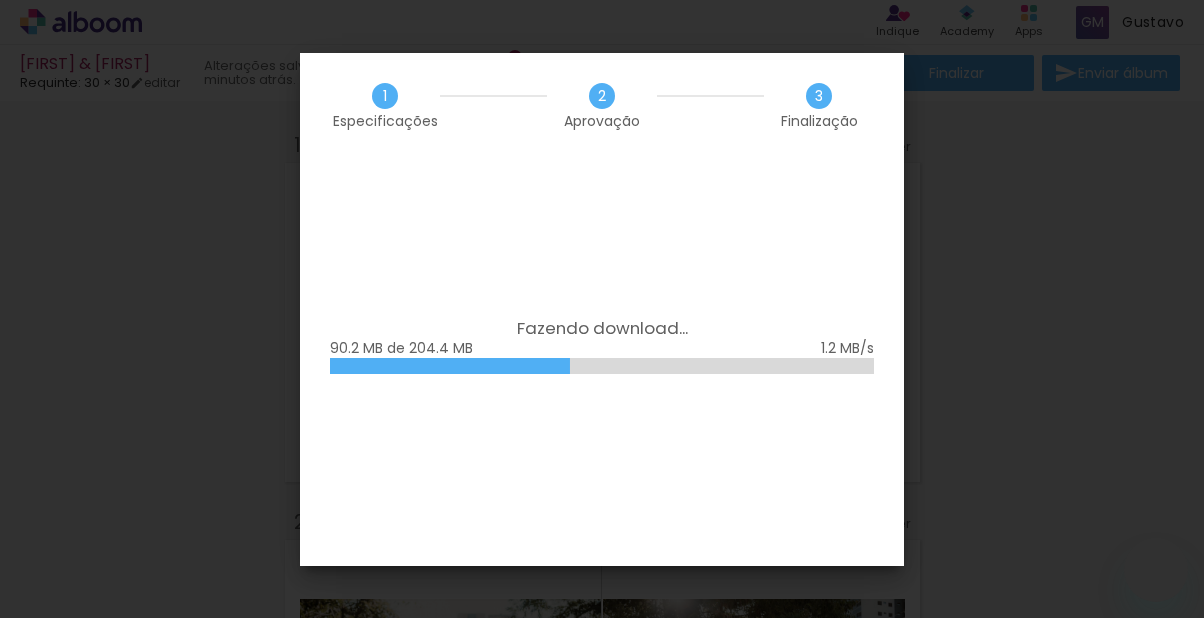 scroll, scrollTop: 0, scrollLeft: 0, axis: both 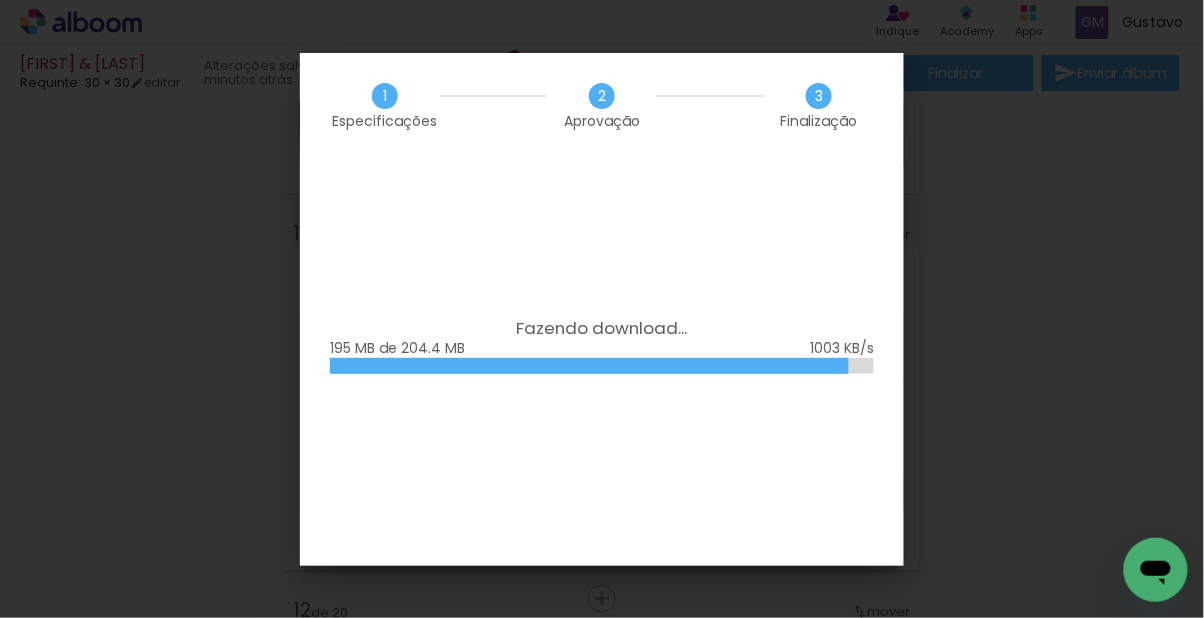 click on "Fazendo download... 195 MB de 204.4 MB" at bounding box center (602, 362) 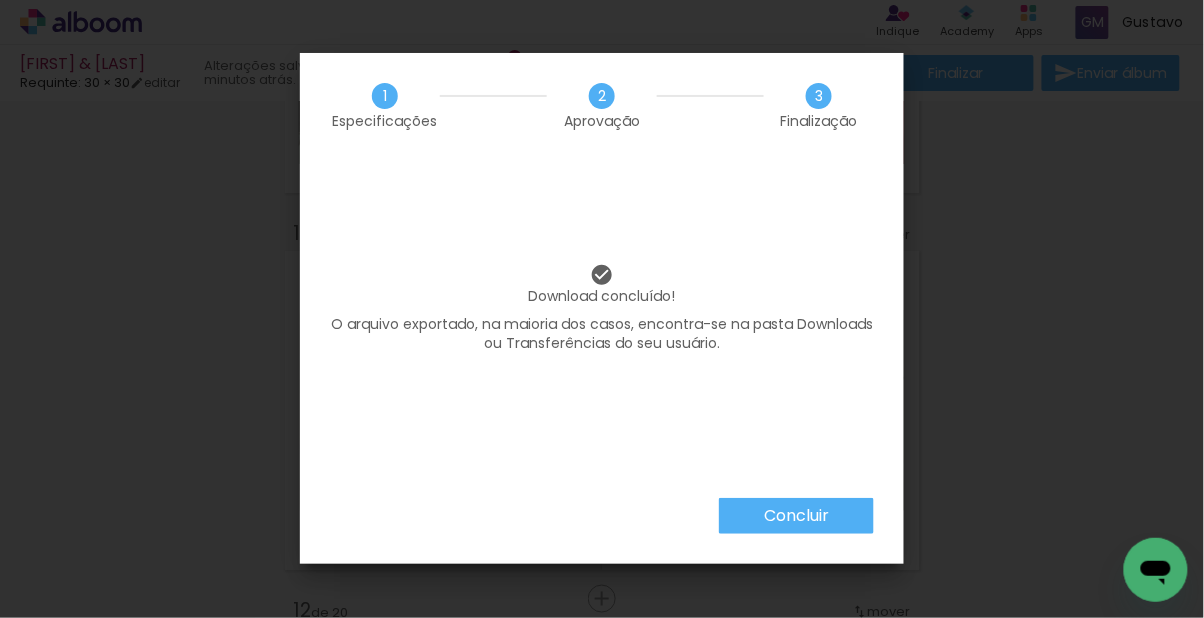 click 